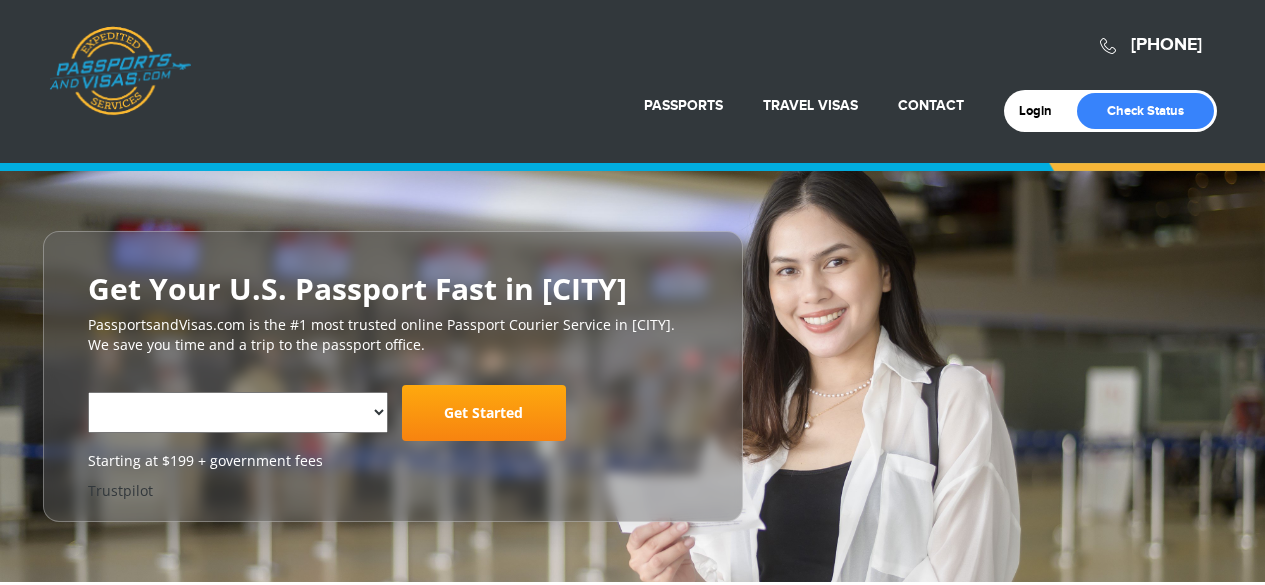 scroll, scrollTop: 0, scrollLeft: 0, axis: both 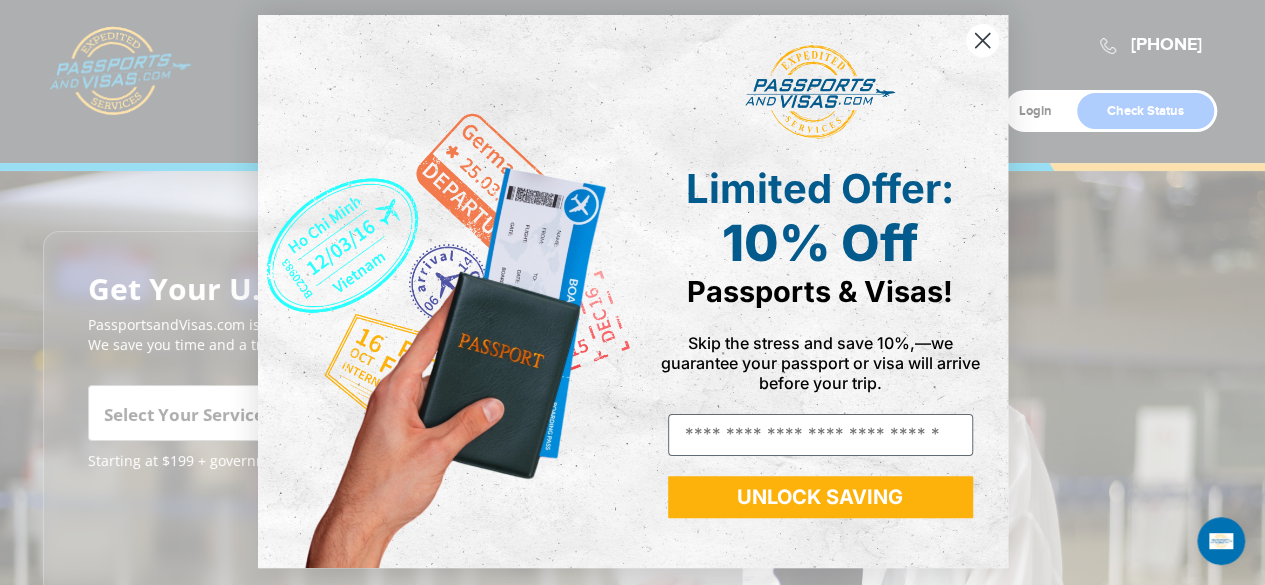 click 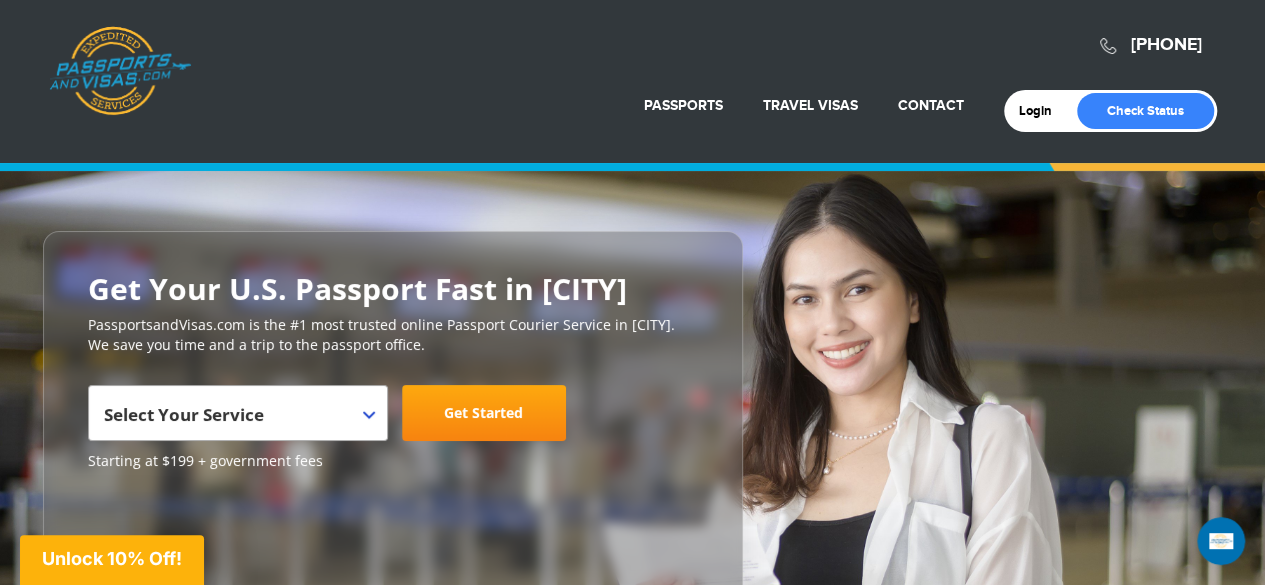 click on "Select Your Service" at bounding box center [235, 421] 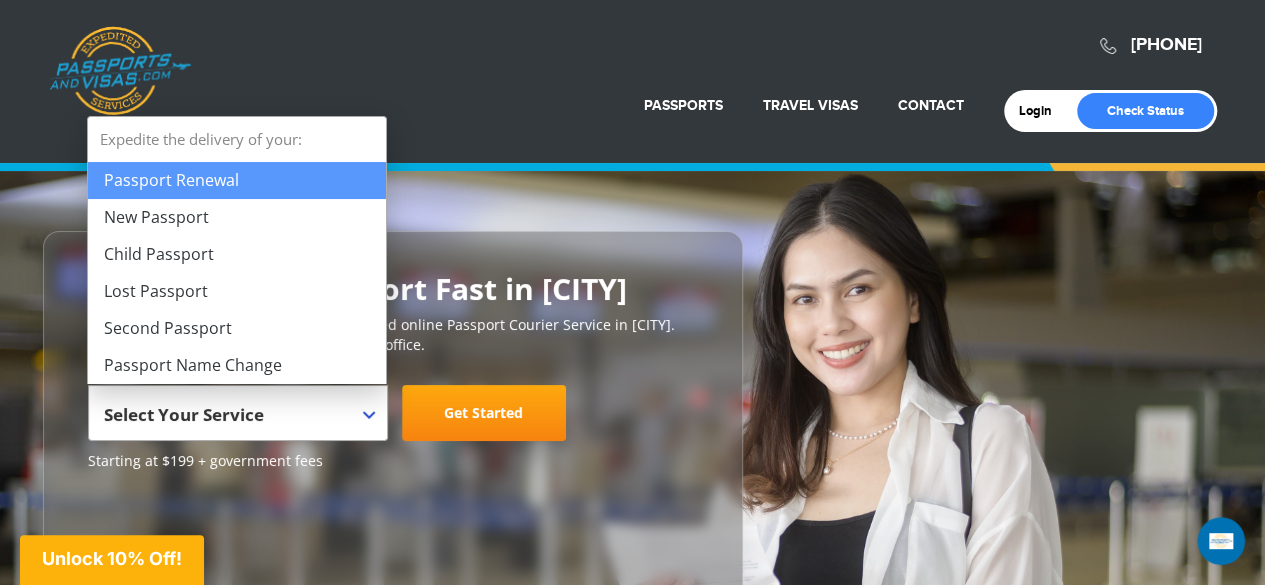 select on "**********" 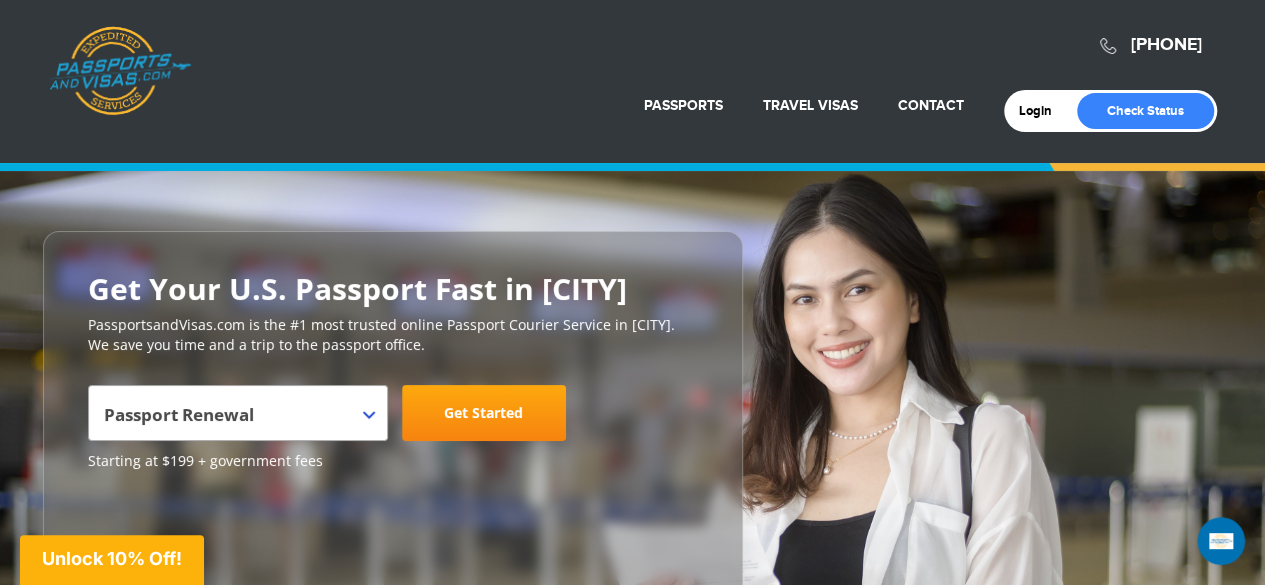 click on "Get Started" at bounding box center (484, 413) 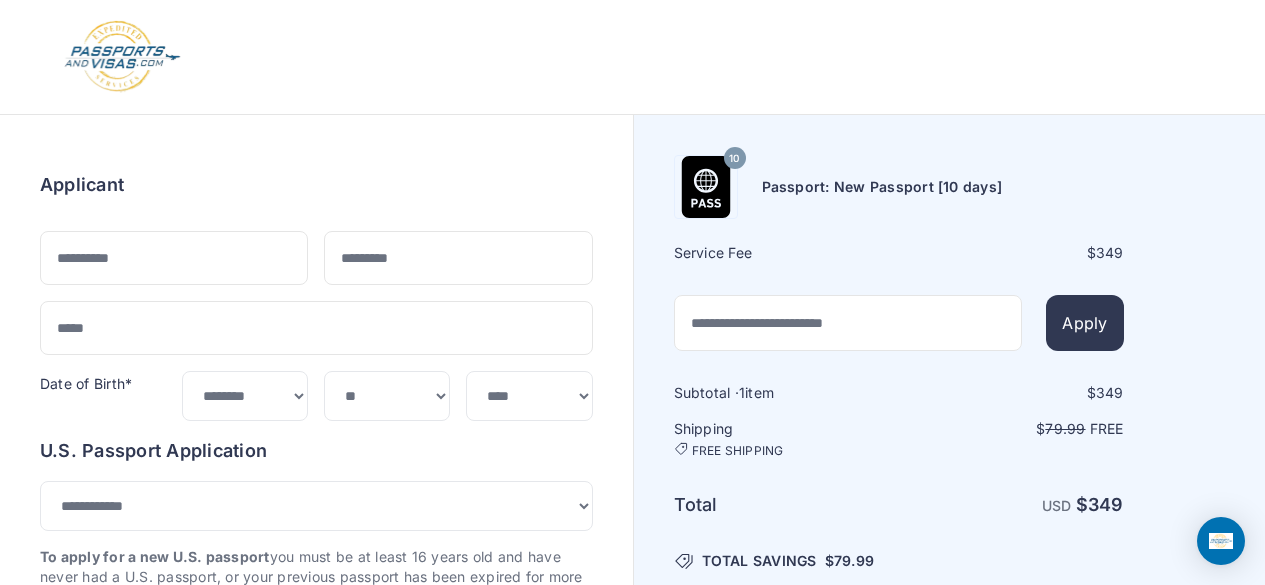 select on "***" 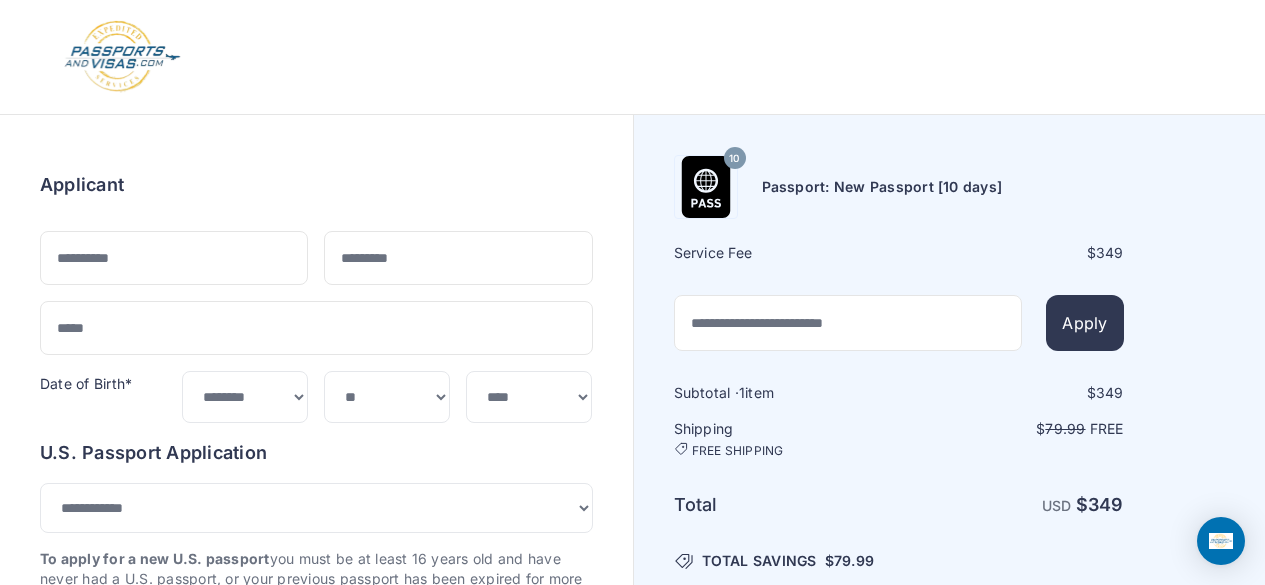 scroll, scrollTop: 0, scrollLeft: 0, axis: both 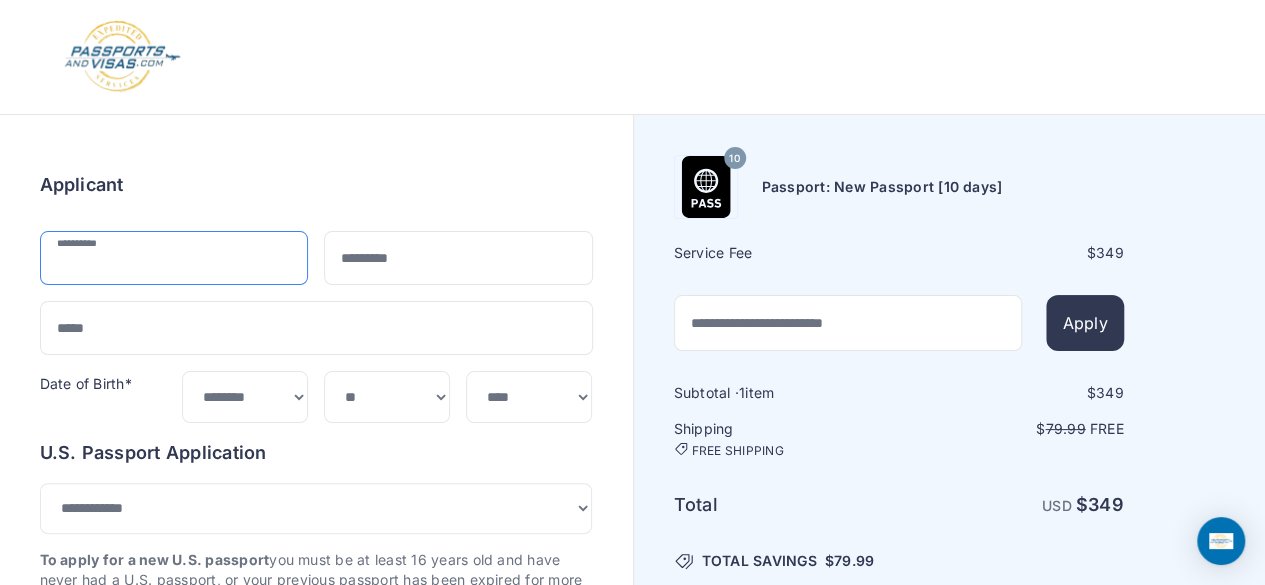 click at bounding box center (174, 258) 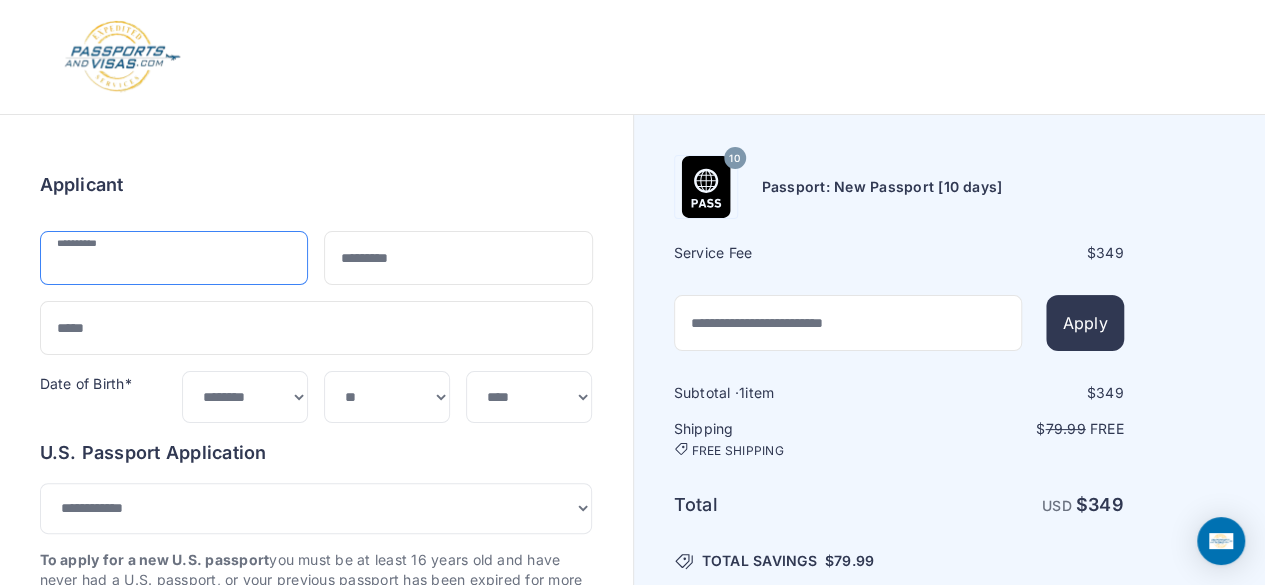 type on "******" 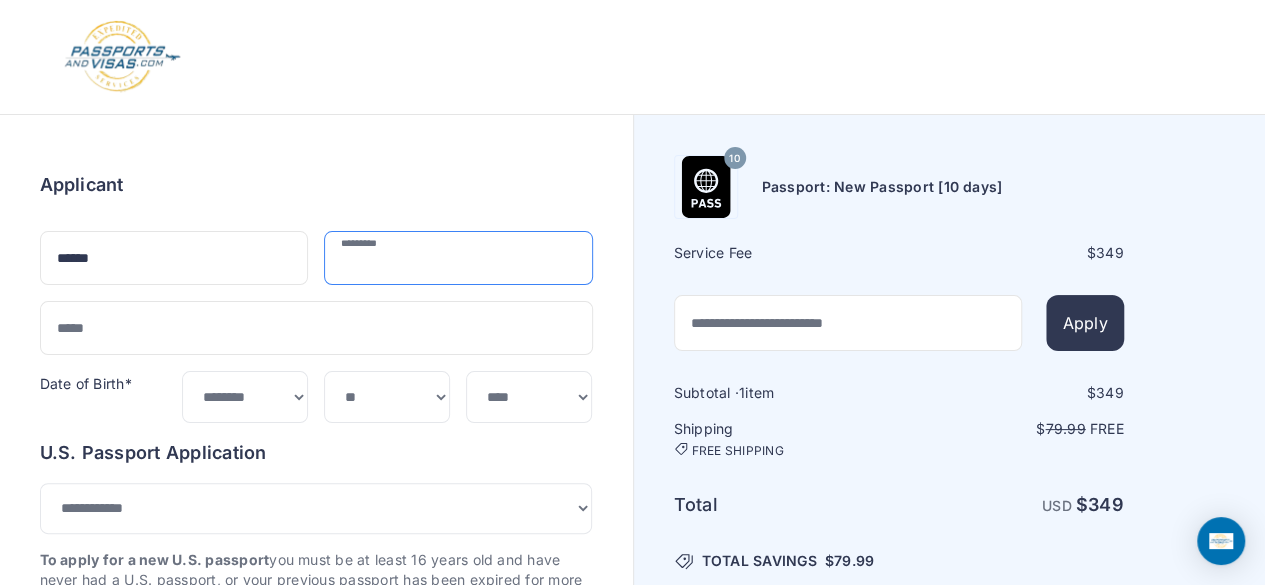 click at bounding box center [458, 258] 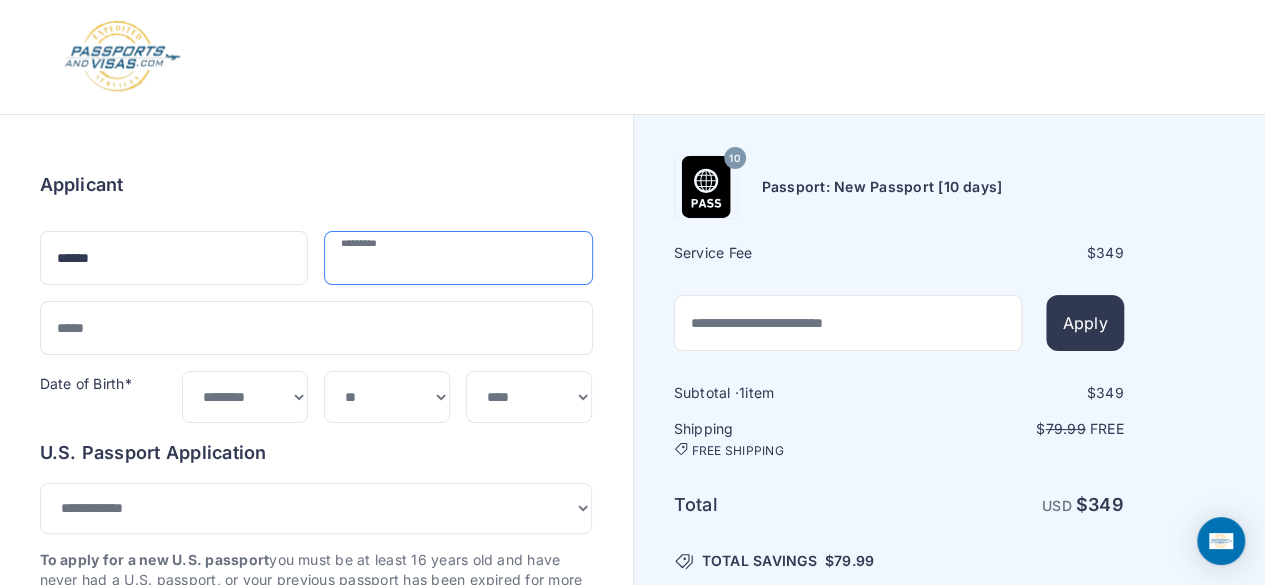 type on "***" 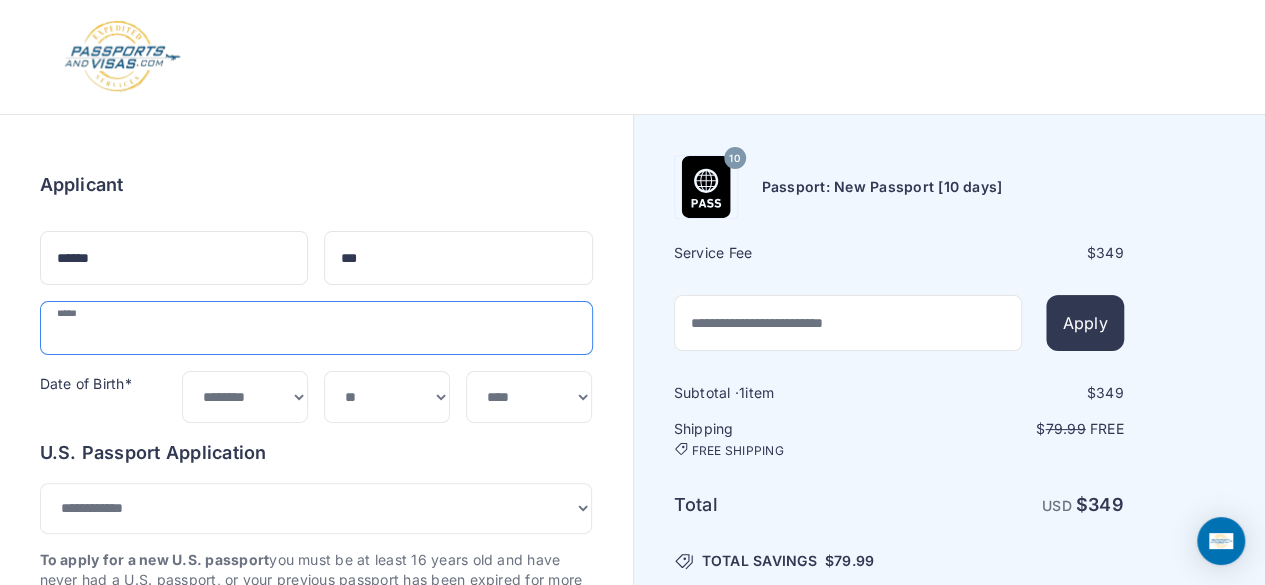 click at bounding box center (316, 328) 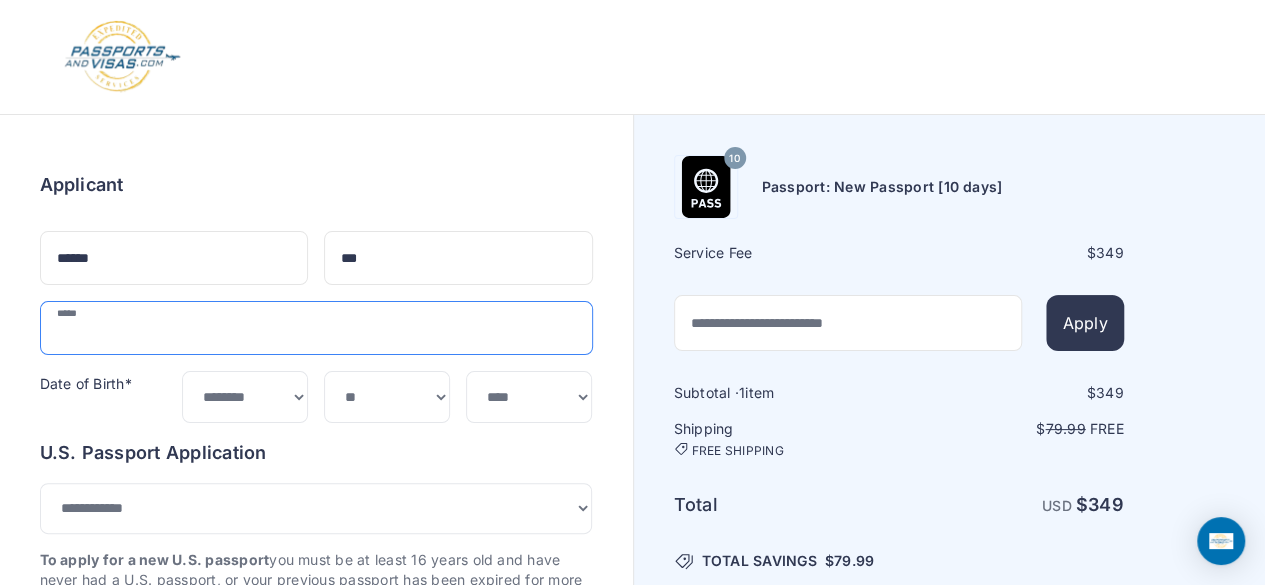 type on "**********" 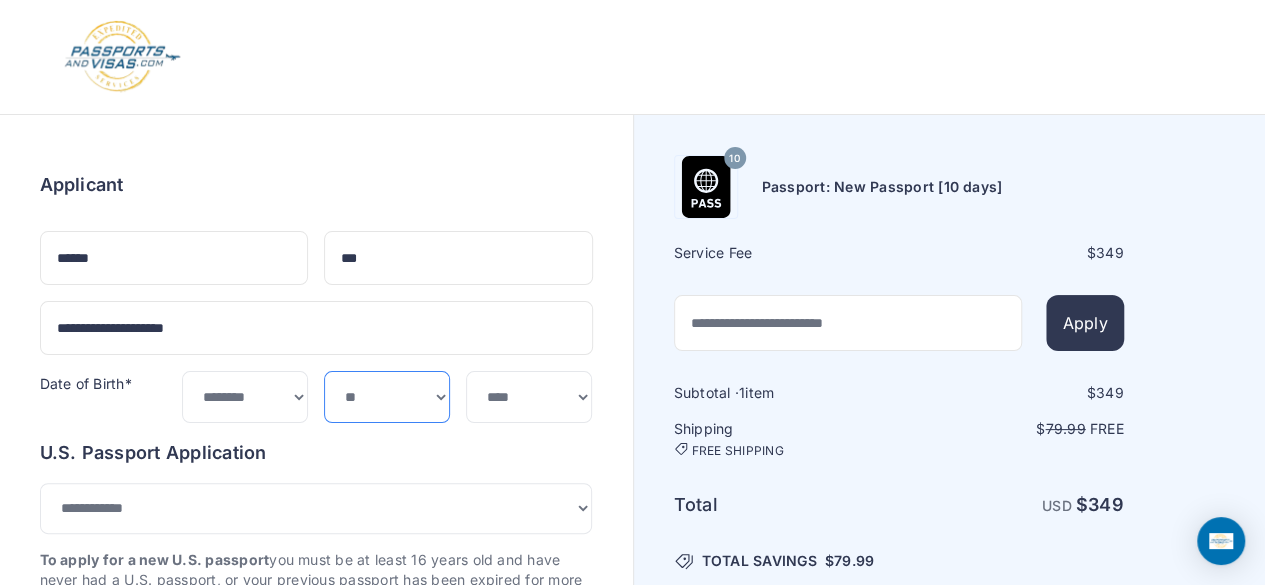 click on "***
*
*
*
*
*
*
*
*
*
**
**
**
**
** ** ** ** ** **" at bounding box center [387, 396] 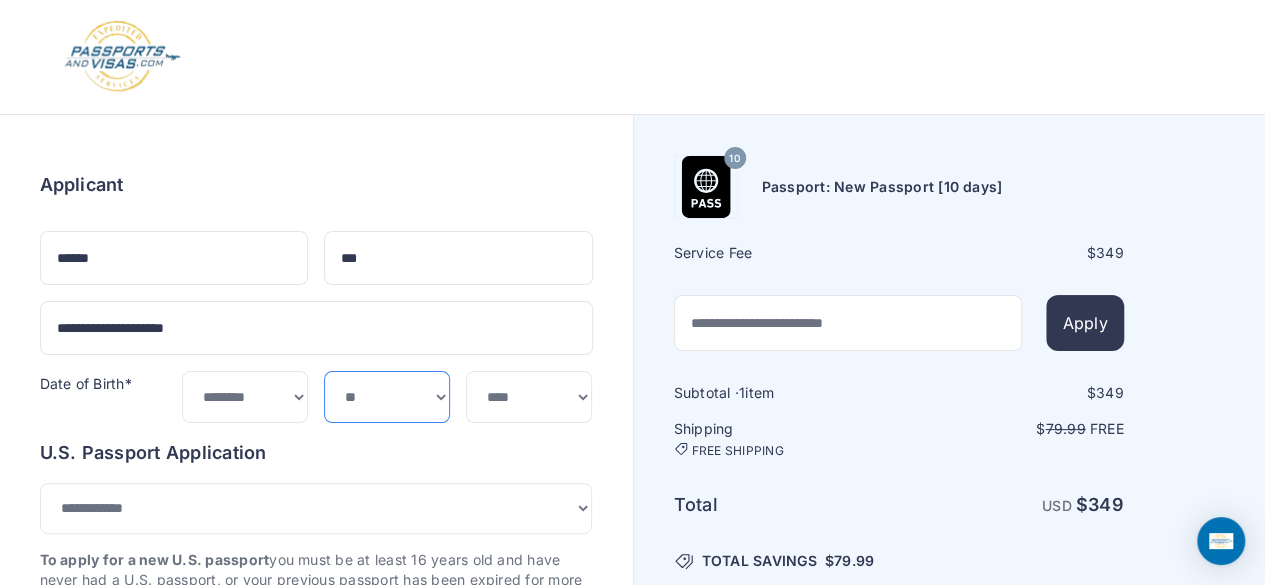 select on "**" 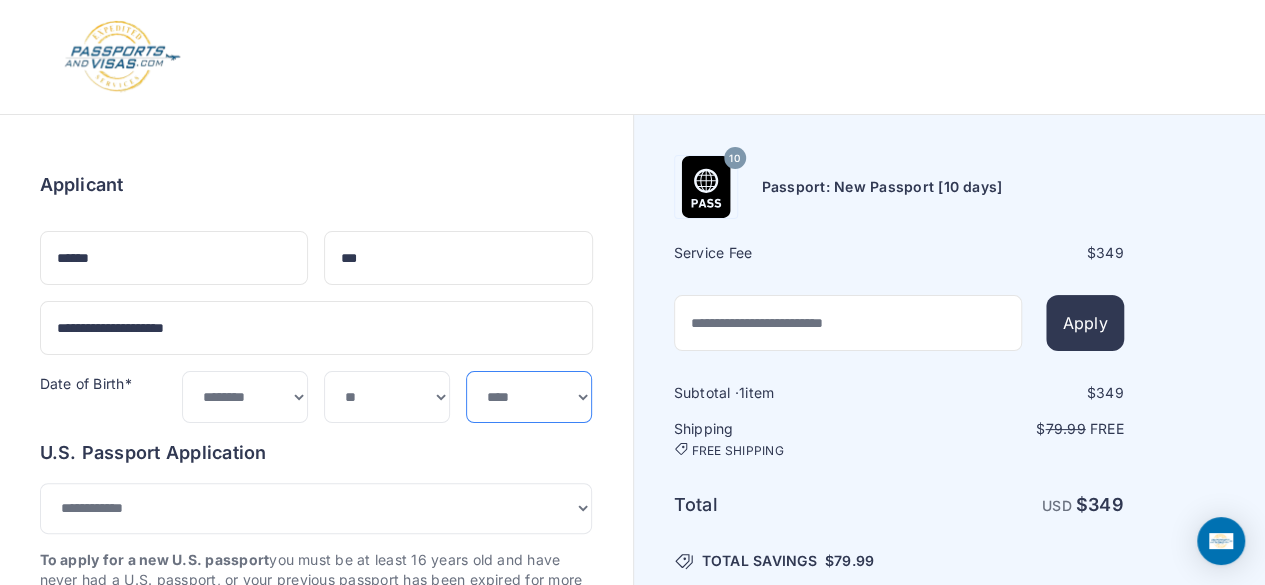 click on "****
****
****
****
****
****
****
****
****
****
****
****
****
**** **** **** **** **** **** **** **** **** **** ****" at bounding box center (529, 396) 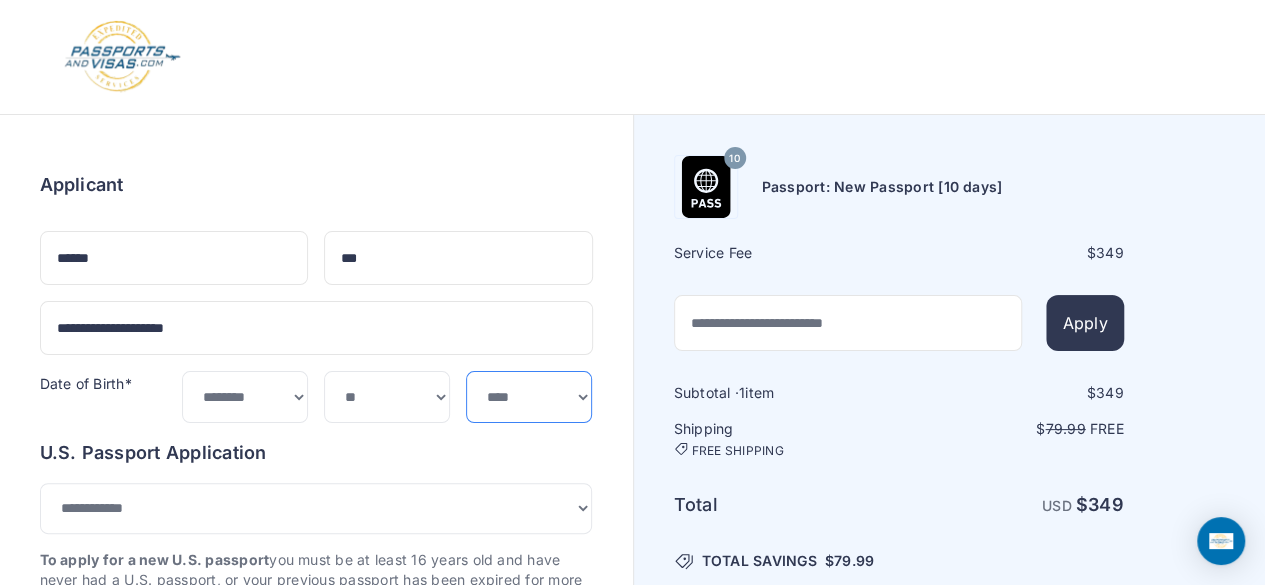 select on "****" 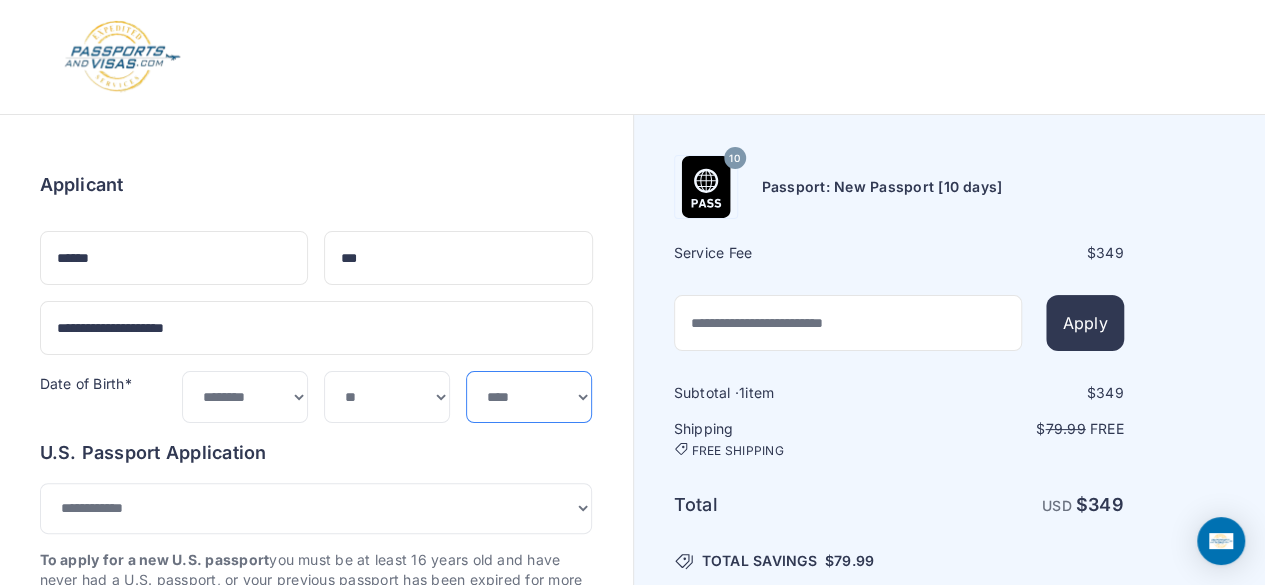 click on "****
****
****
****
****
****
****
****
****
****
****
****
****
**** **** **** **** **** **** **** **** **** **** ****" at bounding box center (529, 396) 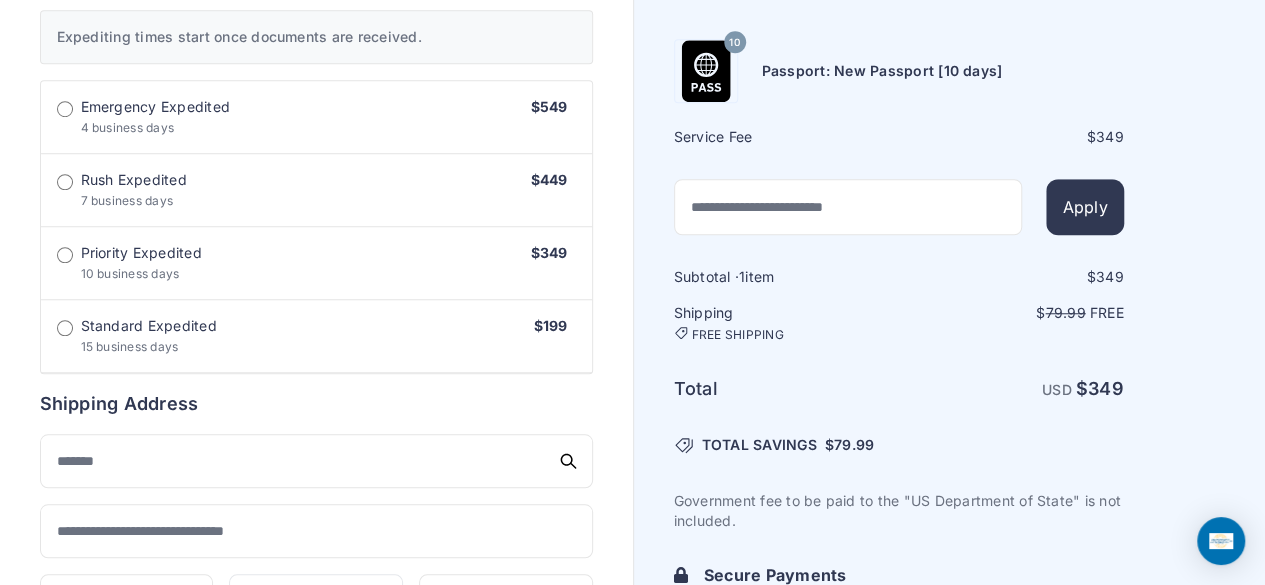 scroll, scrollTop: 676, scrollLeft: 0, axis: vertical 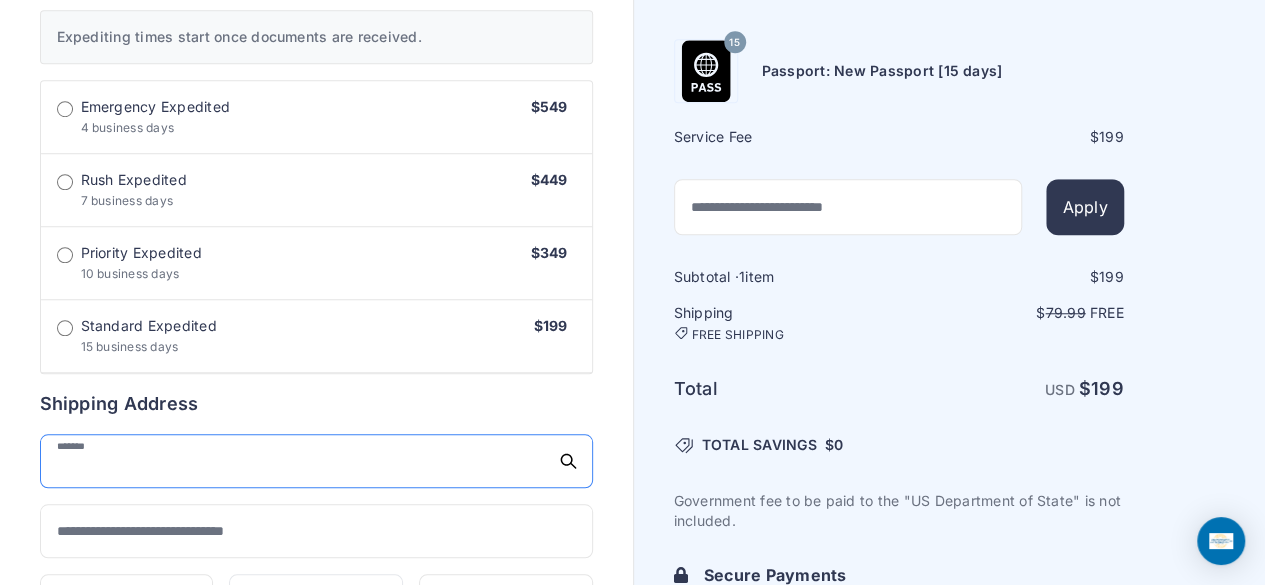 click at bounding box center [316, 461] 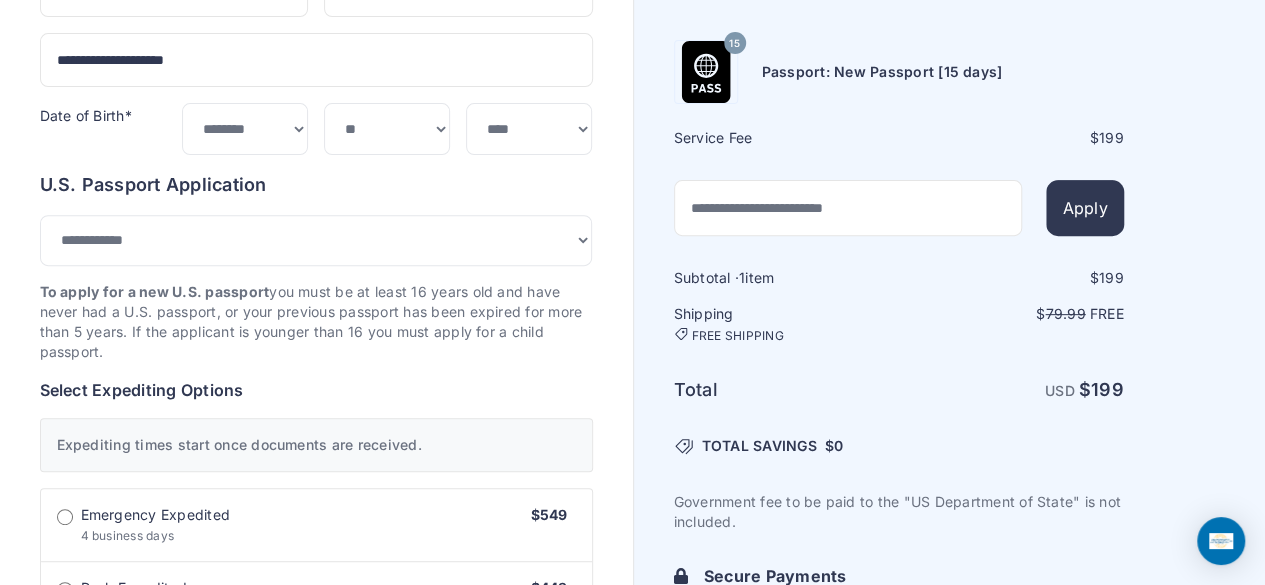 scroll, scrollTop: 258, scrollLeft: 0, axis: vertical 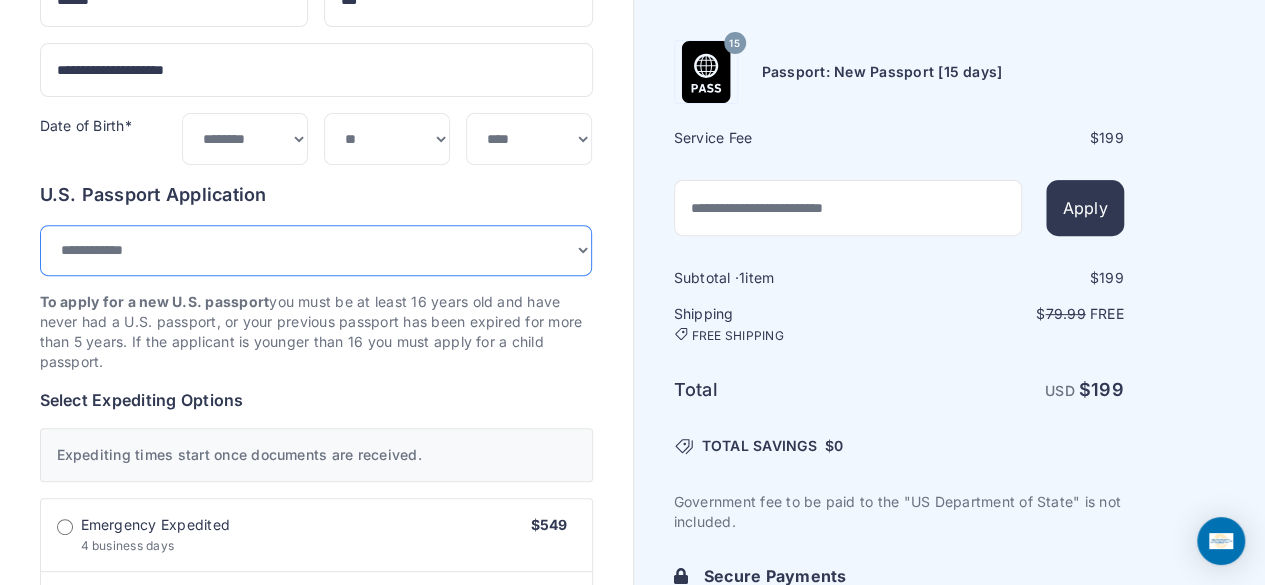 click on "**********" at bounding box center (316, 250) 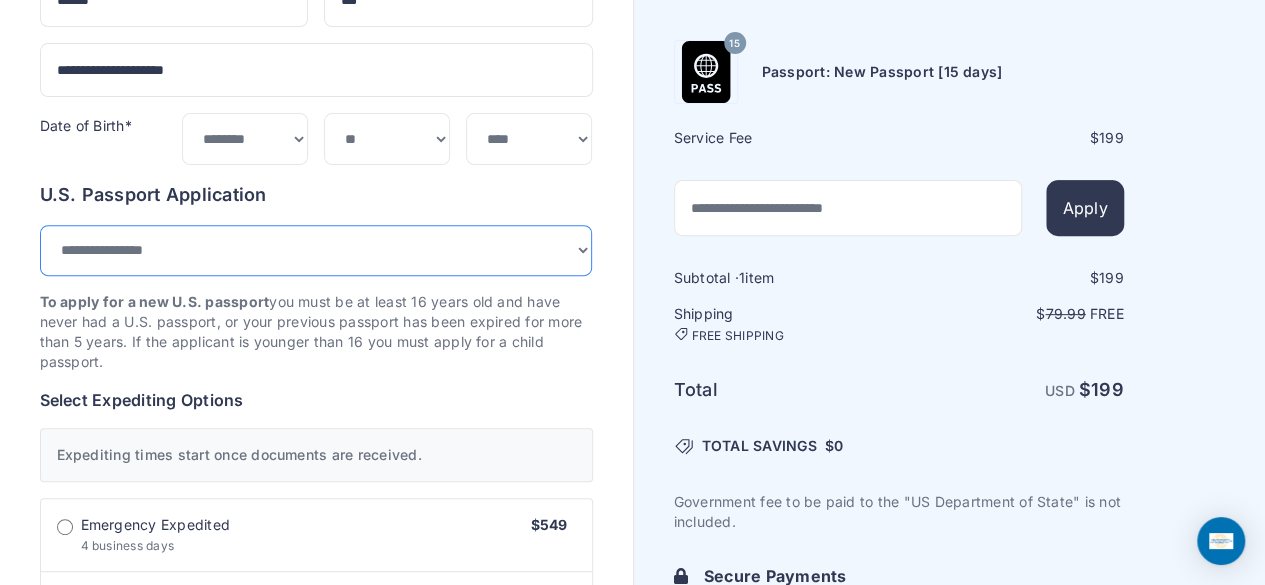 click on "**********" at bounding box center (316, 250) 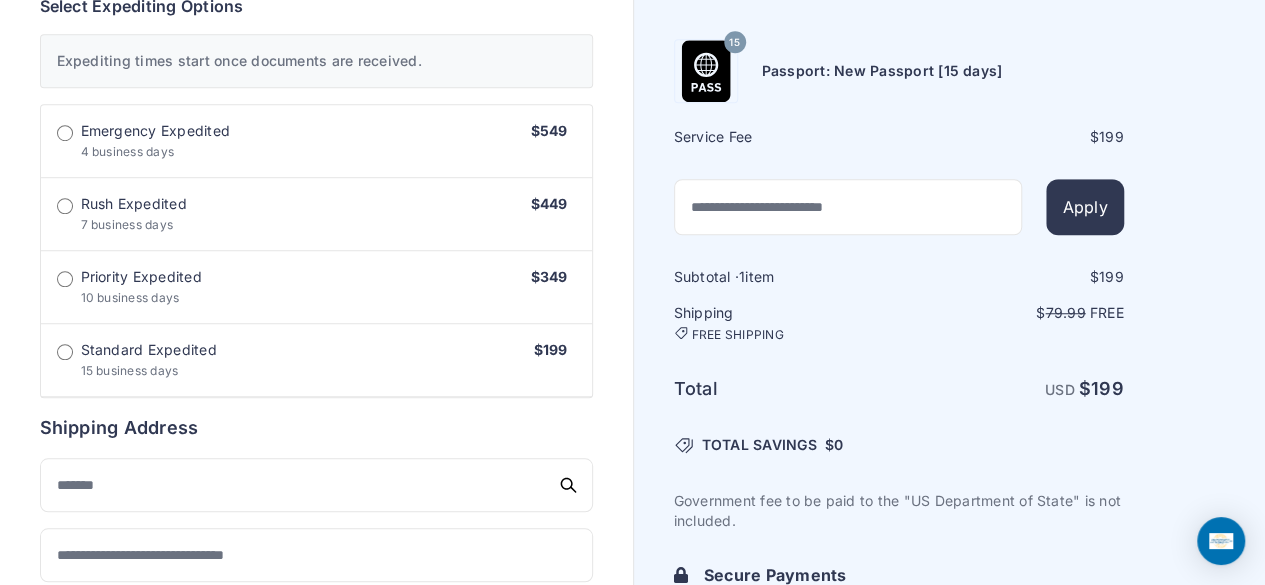 scroll, scrollTop: 638, scrollLeft: 0, axis: vertical 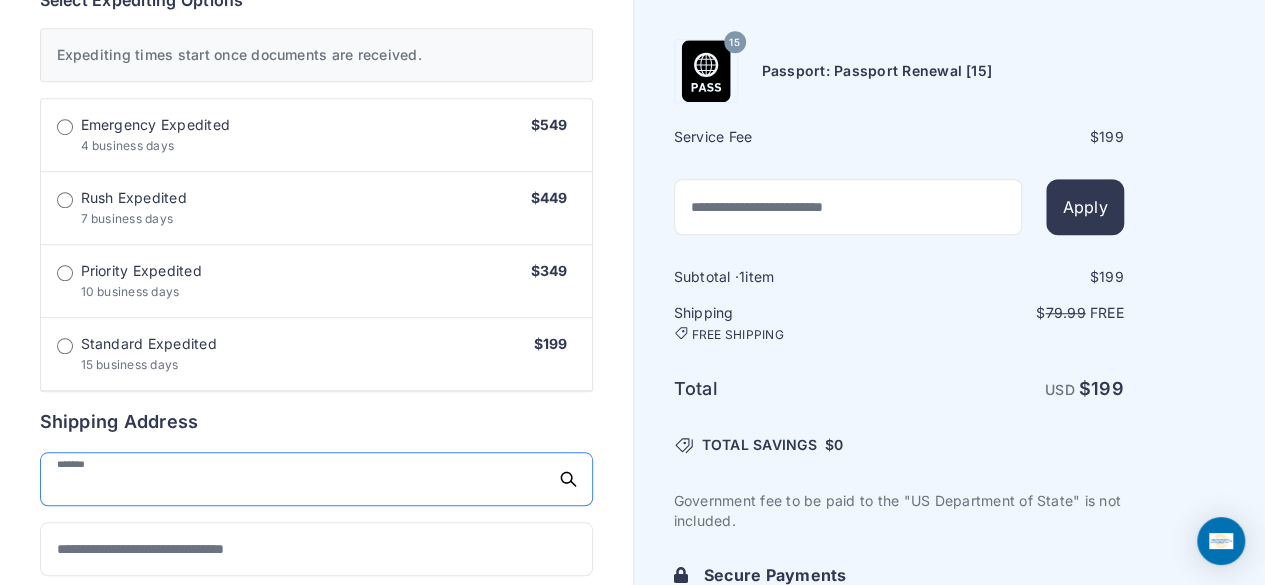 click at bounding box center (316, 479) 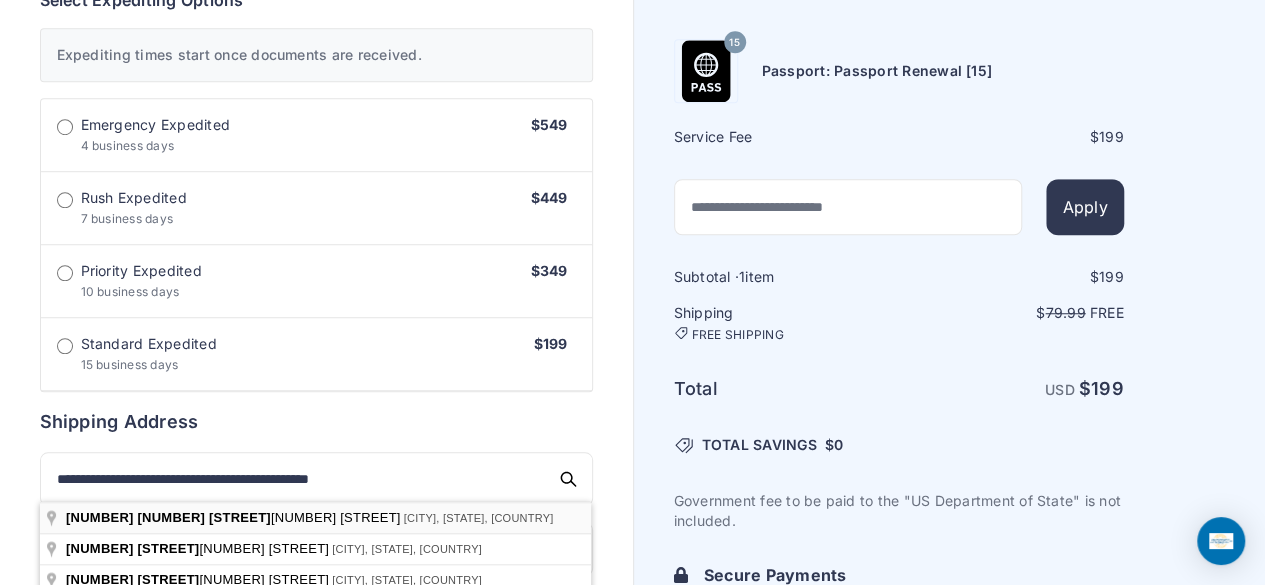 type on "**********" 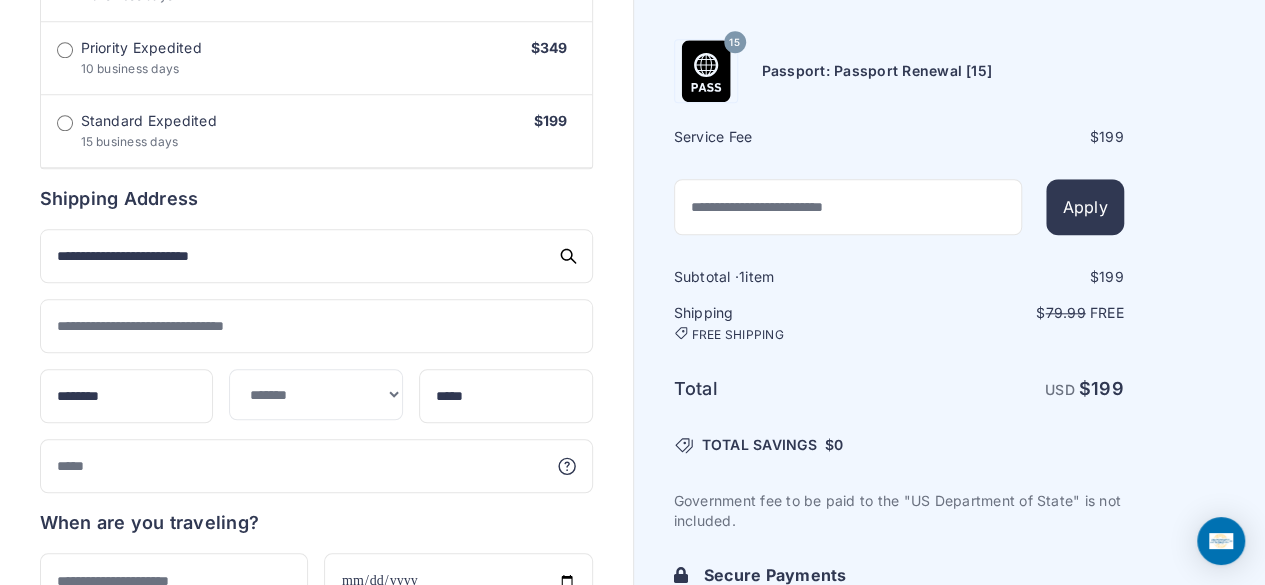 scroll, scrollTop: 878, scrollLeft: 0, axis: vertical 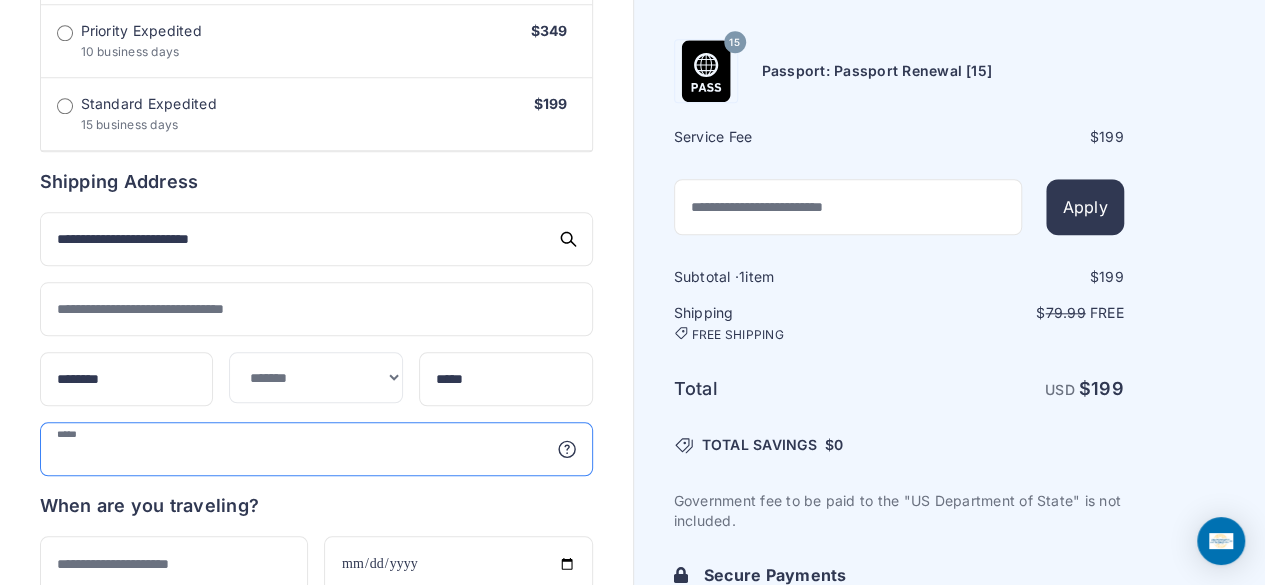 click at bounding box center [316, 449] 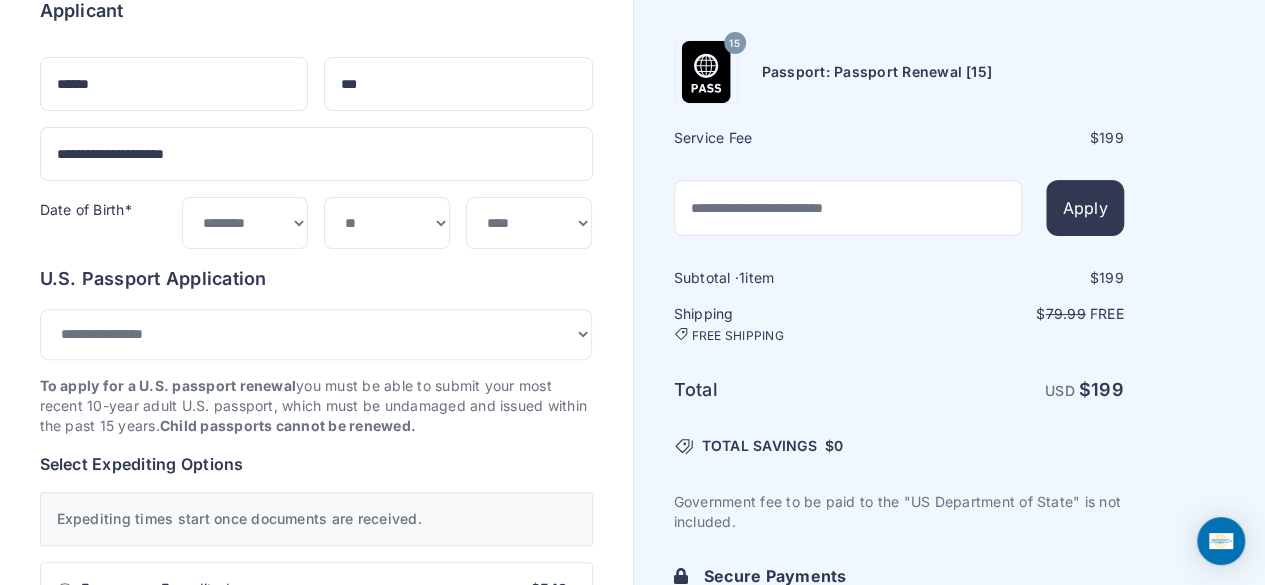 scroll, scrollTop: 0, scrollLeft: 0, axis: both 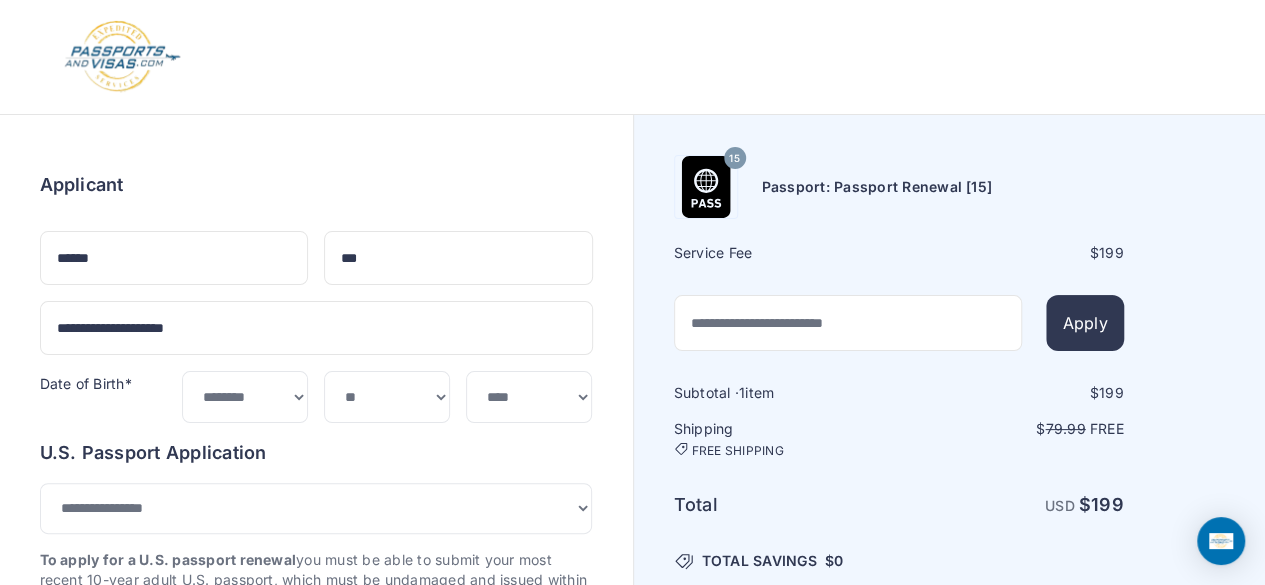 type on "**********" 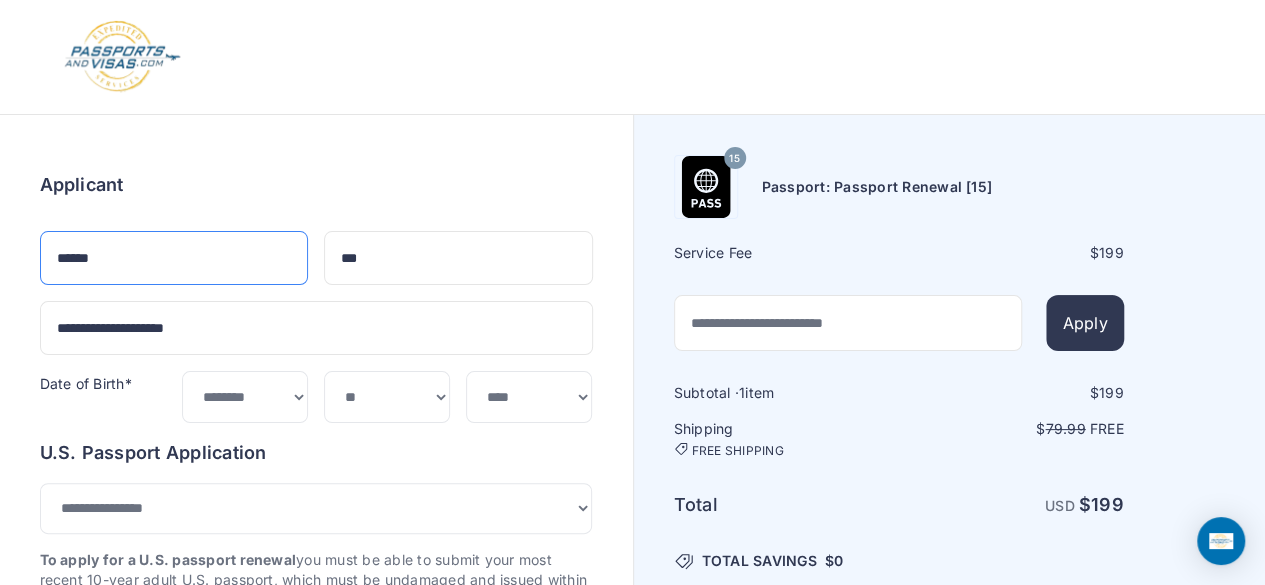 click on "******" at bounding box center [174, 258] 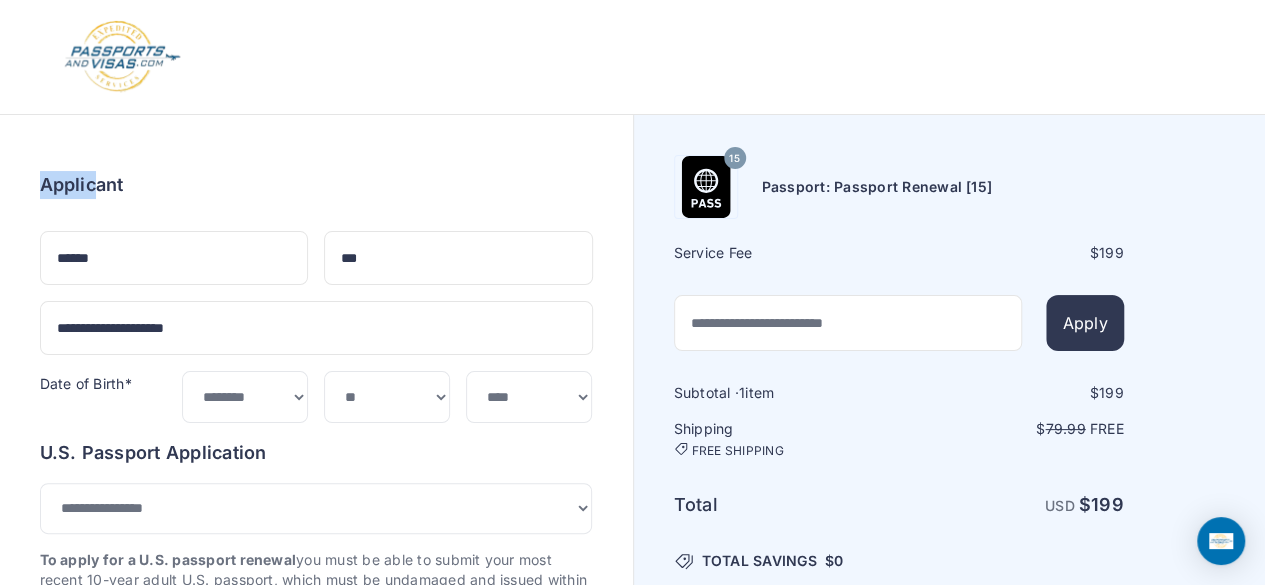 drag, startPoint x: 118, startPoint y: 262, endPoint x: 99, endPoint y: 157, distance: 106.7052 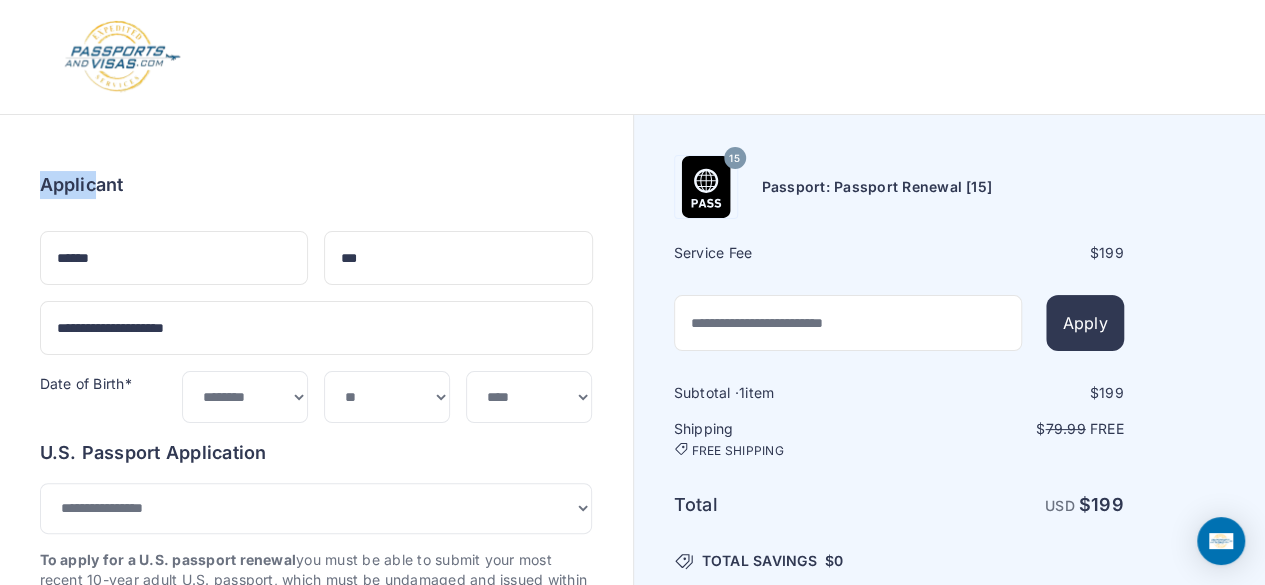 click on "**********" at bounding box center [316, 987] 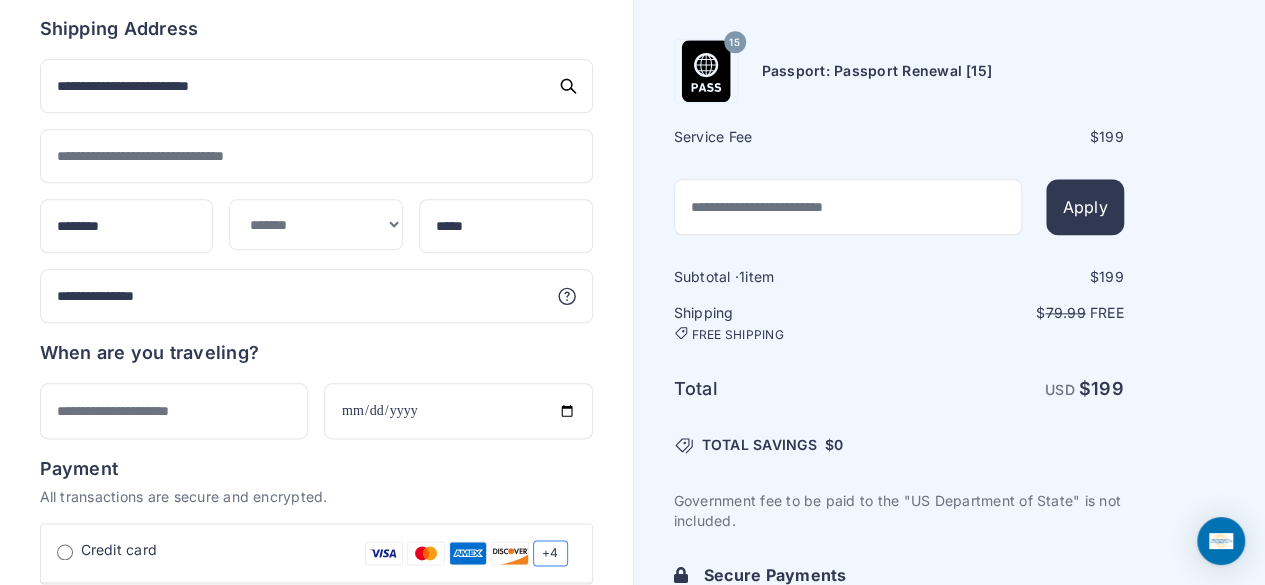 scroll, scrollTop: 1032, scrollLeft: 0, axis: vertical 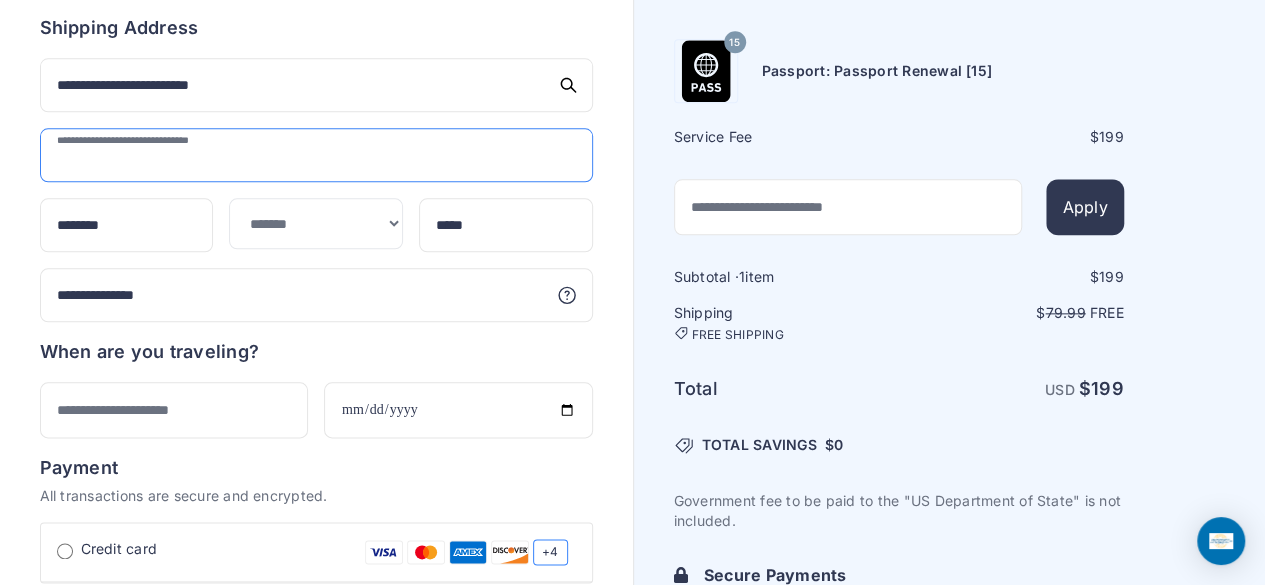 click at bounding box center [316, 155] 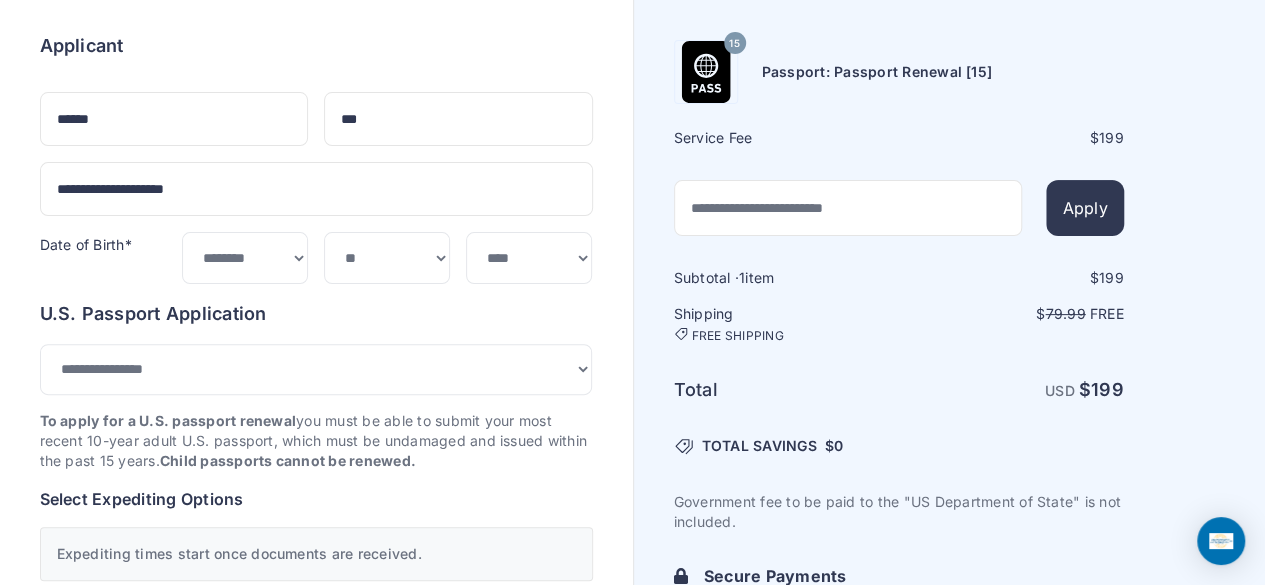 scroll, scrollTop: 0, scrollLeft: 0, axis: both 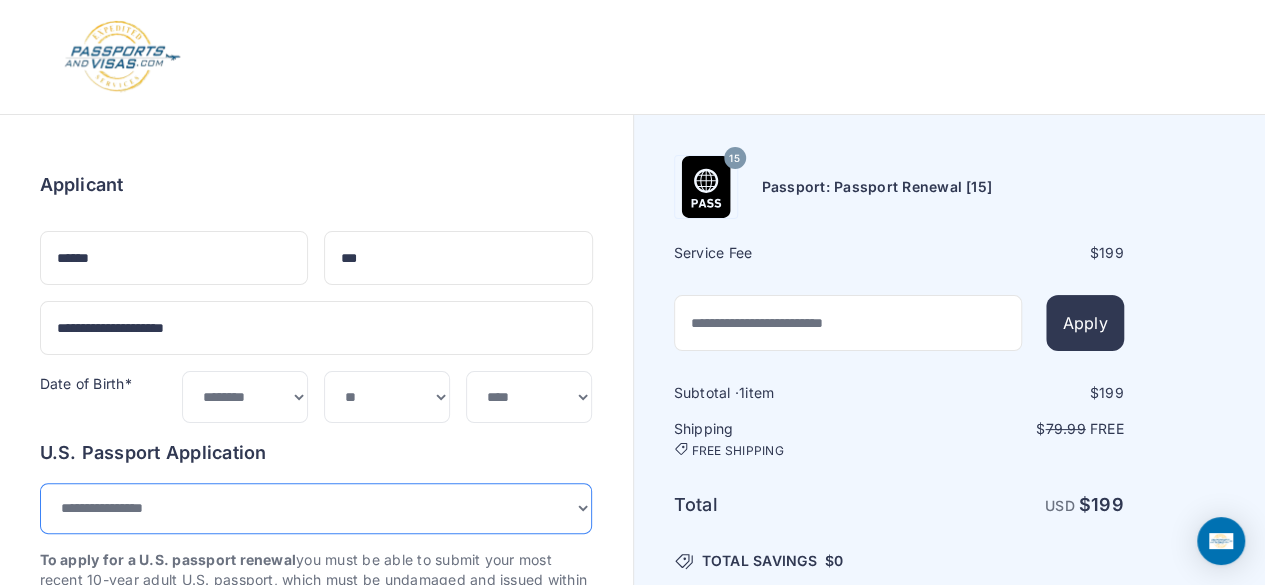 click on "**********" at bounding box center [316, 508] 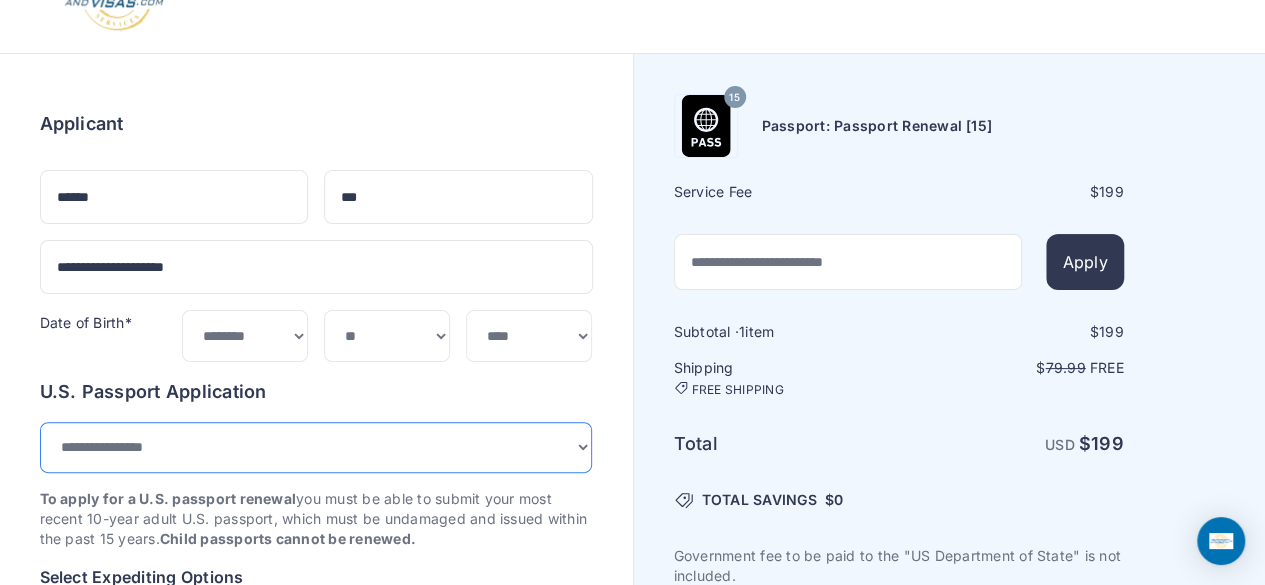 scroll, scrollTop: 0, scrollLeft: 0, axis: both 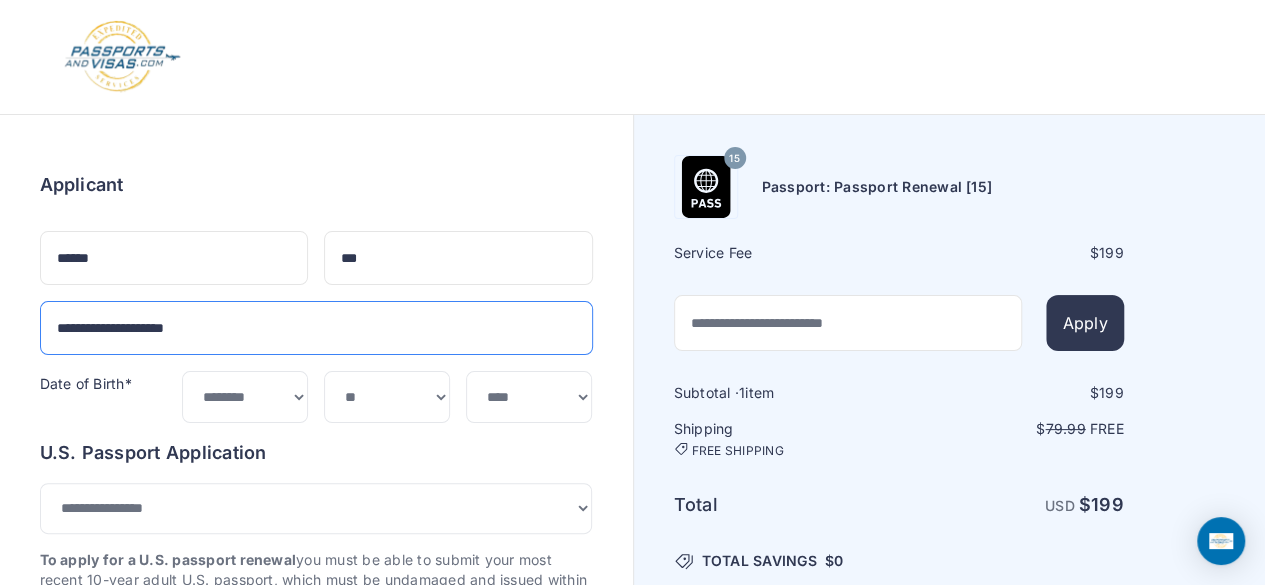 click on "**********" at bounding box center (316, 328) 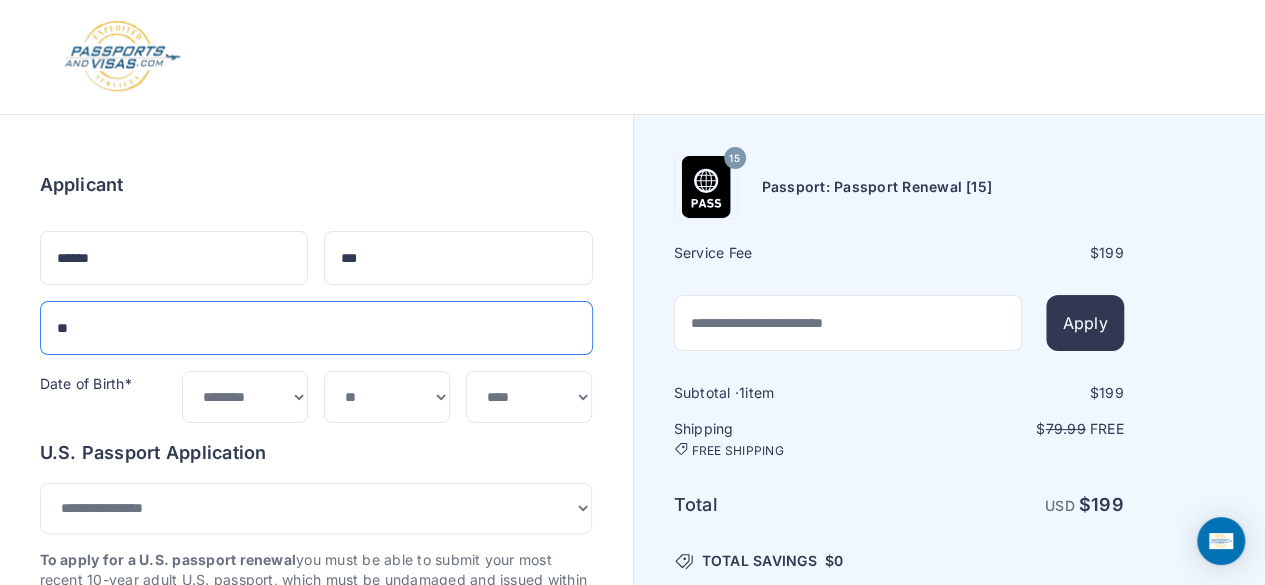 type on "*" 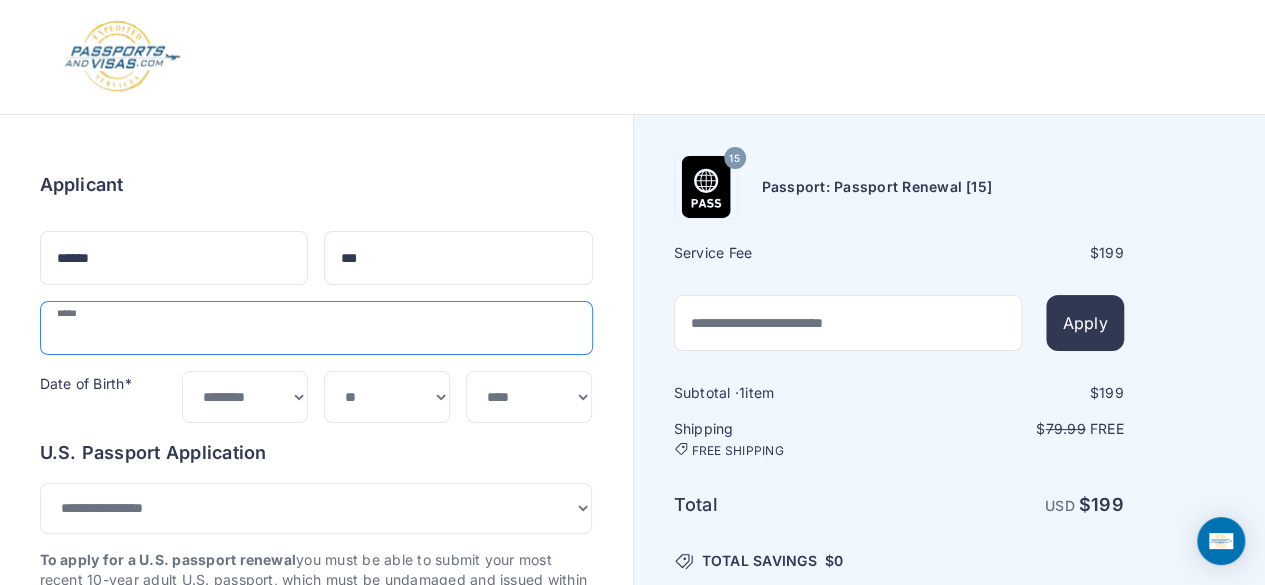 type 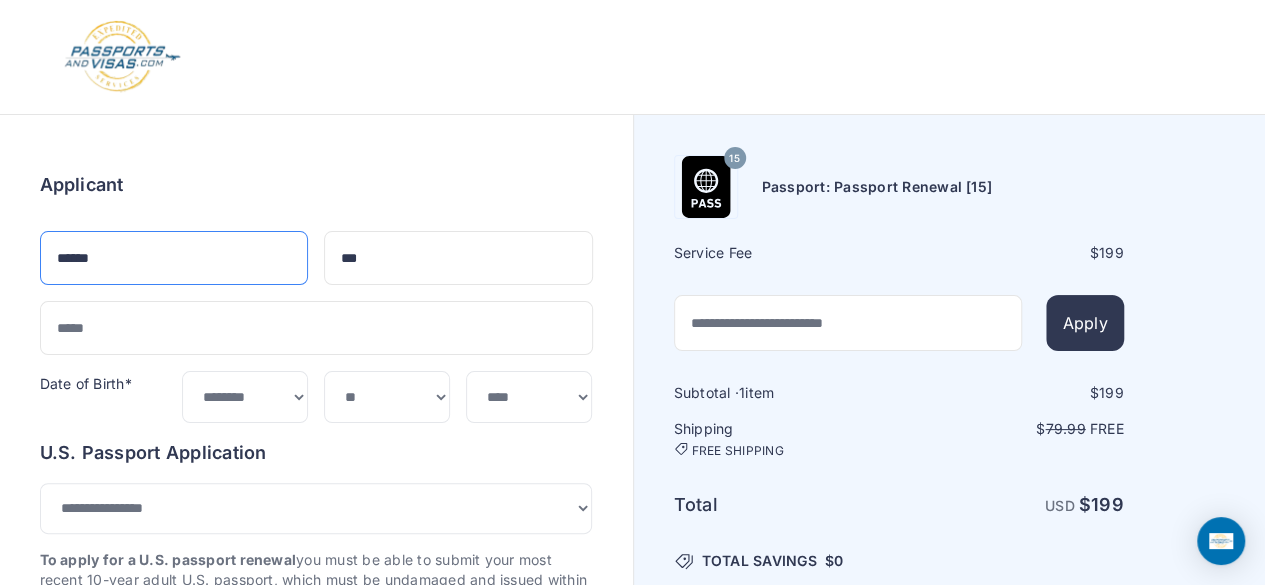 click on "******" at bounding box center (174, 258) 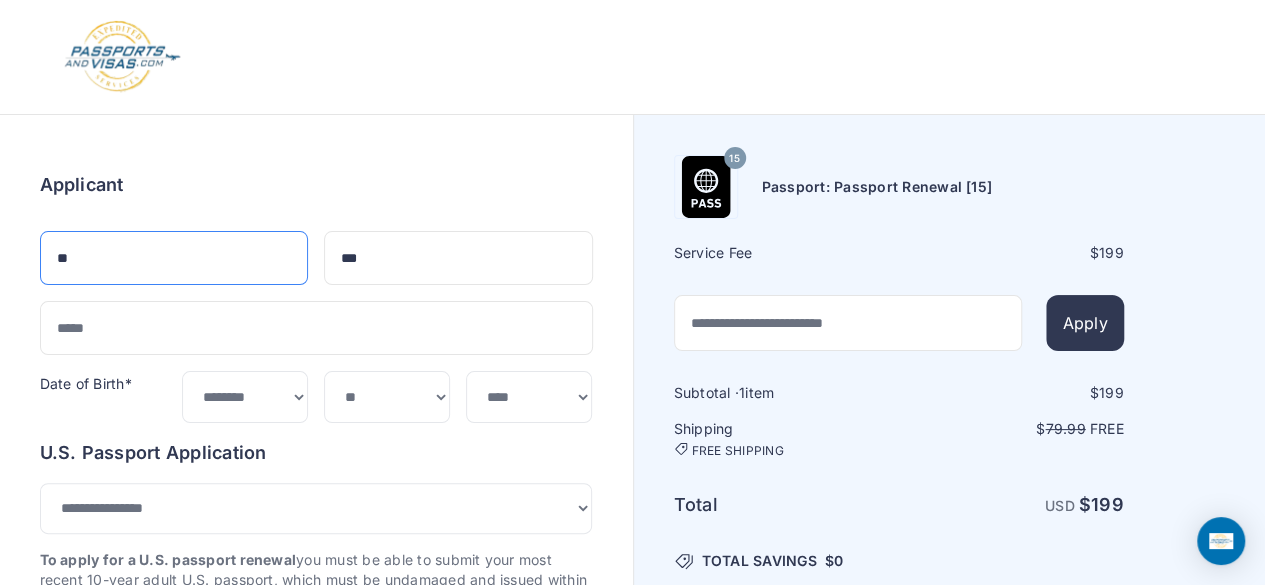 type on "*" 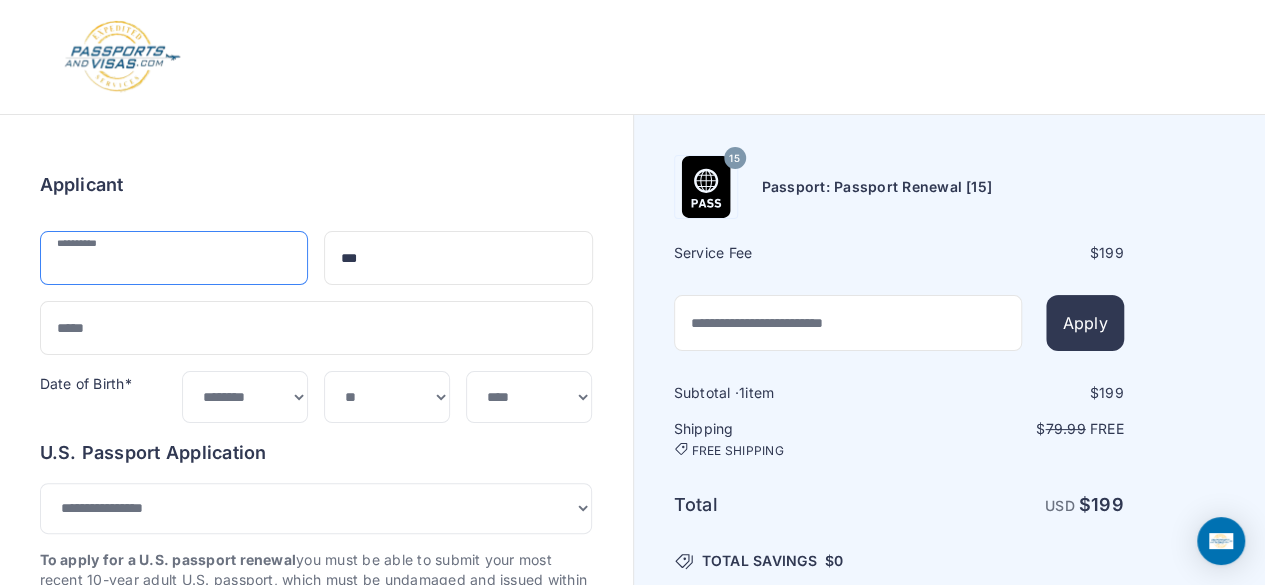 type 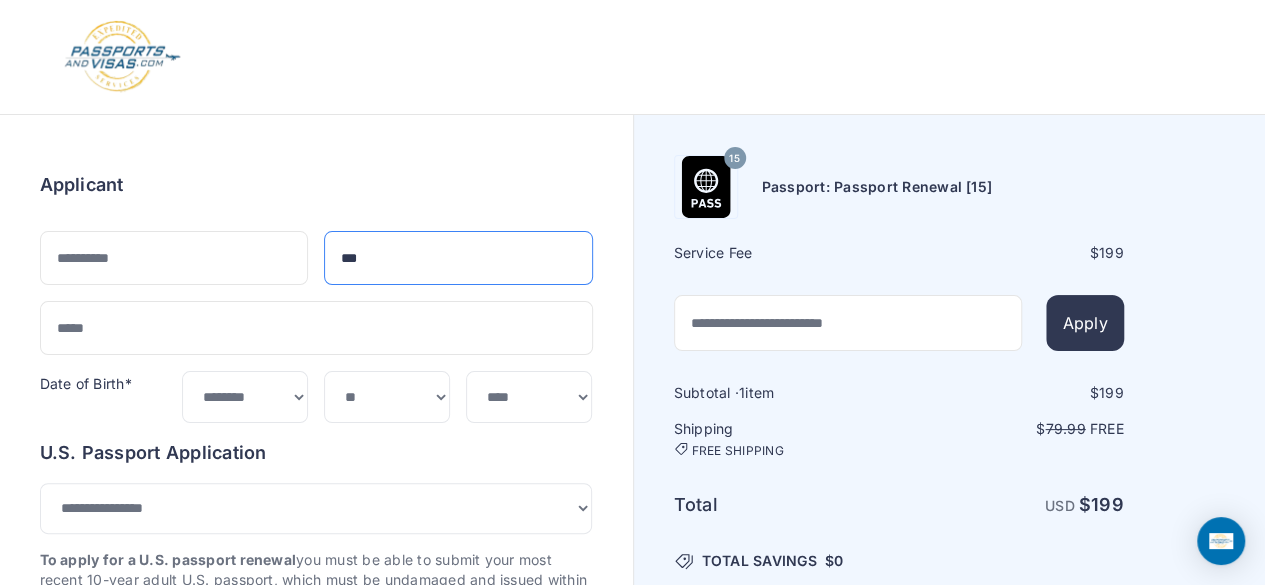 click on "***" at bounding box center (458, 258) 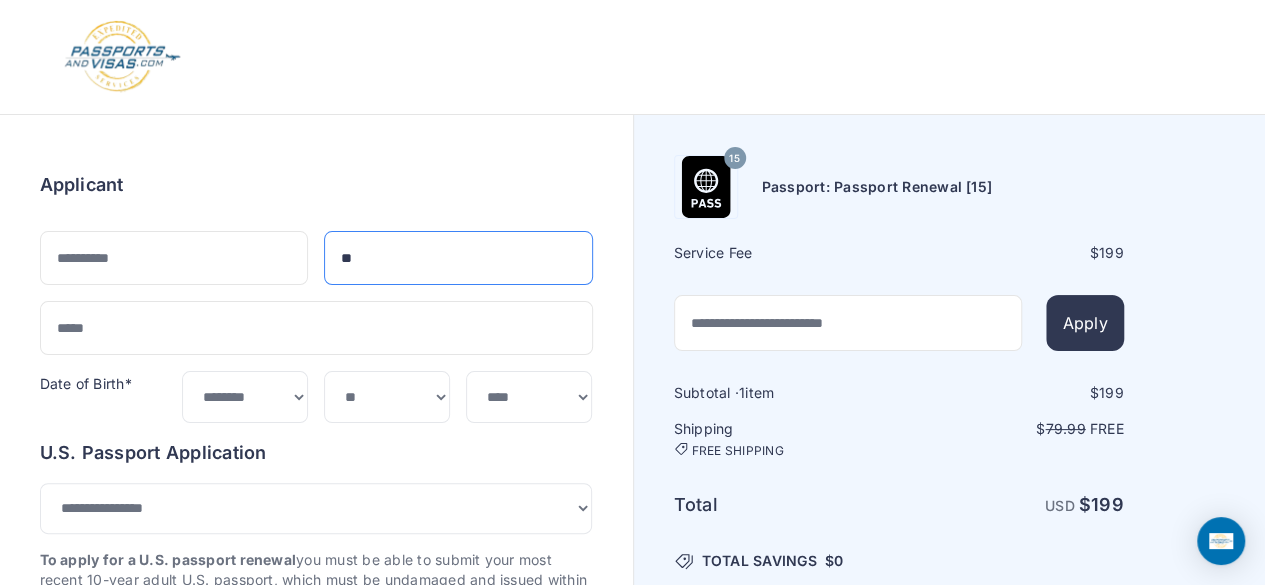 type on "*" 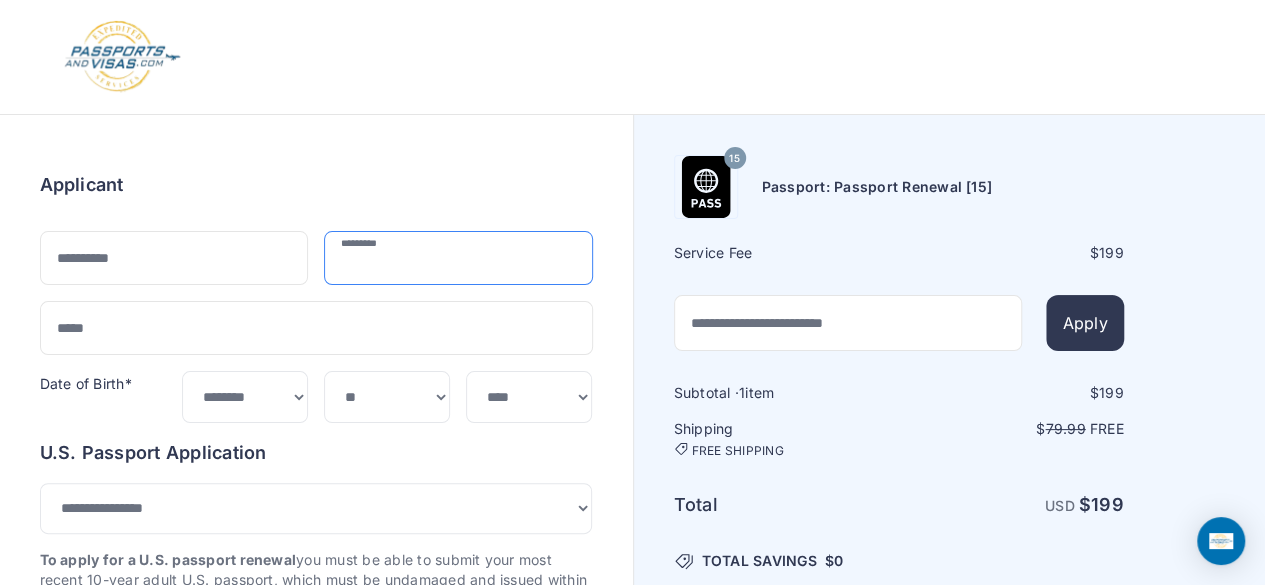 type 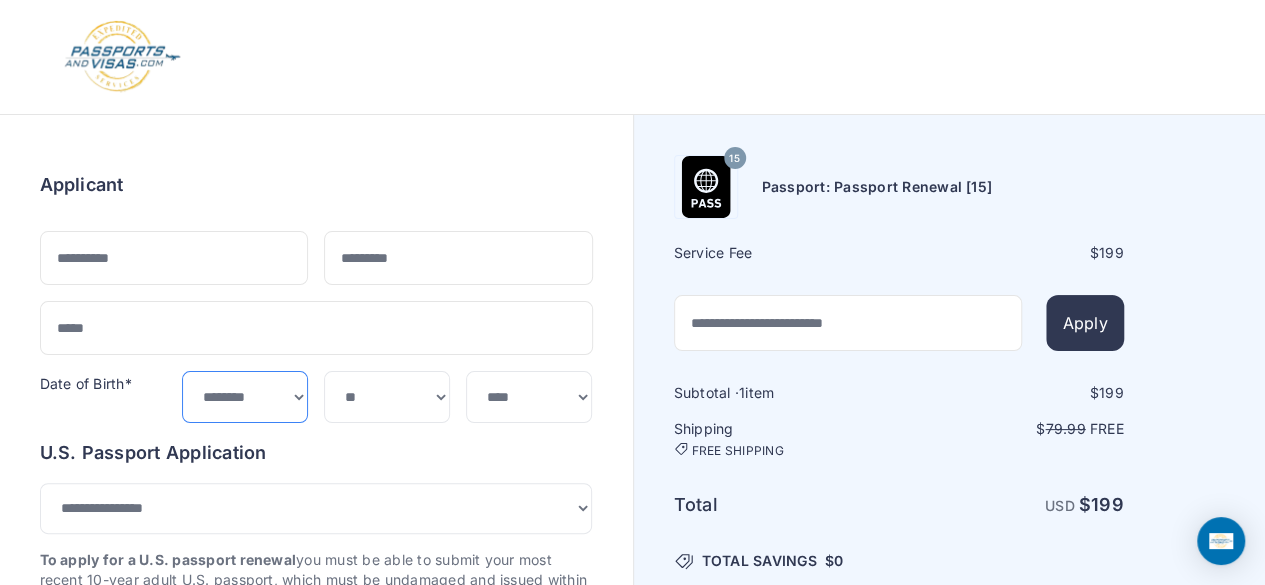 click on "*****
*******
********
*****
*****
***
****
****
******
*********
*******
********
********" at bounding box center (245, 396) 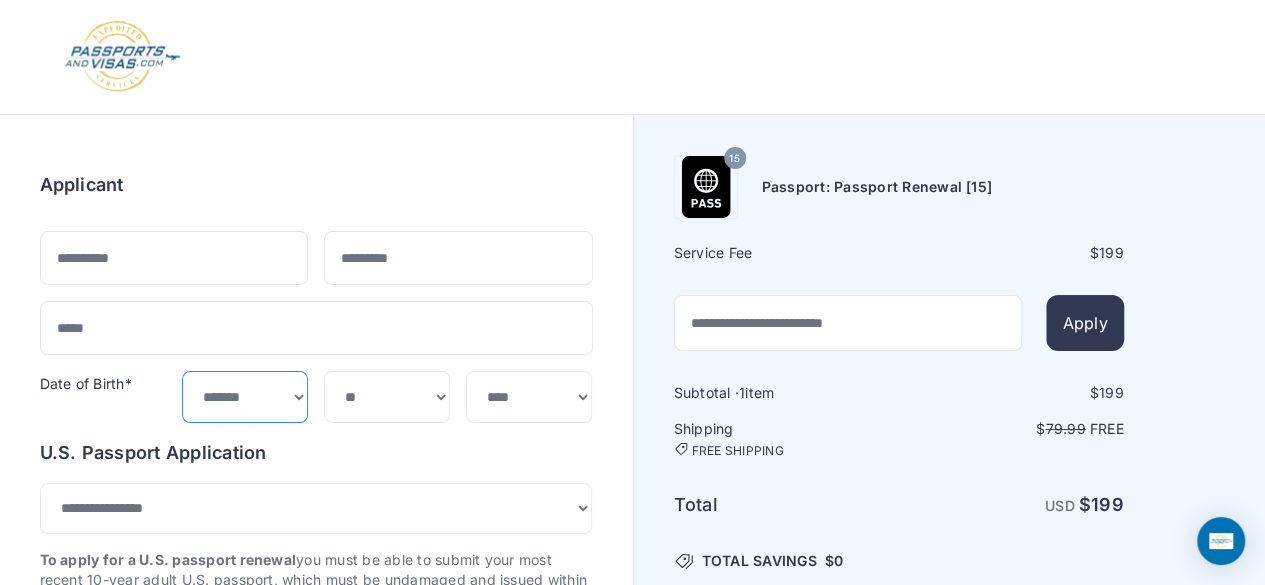 click on "*****
*******
********
*****
*****
***
****
****
******
*********
*******
********
********" at bounding box center (245, 396) 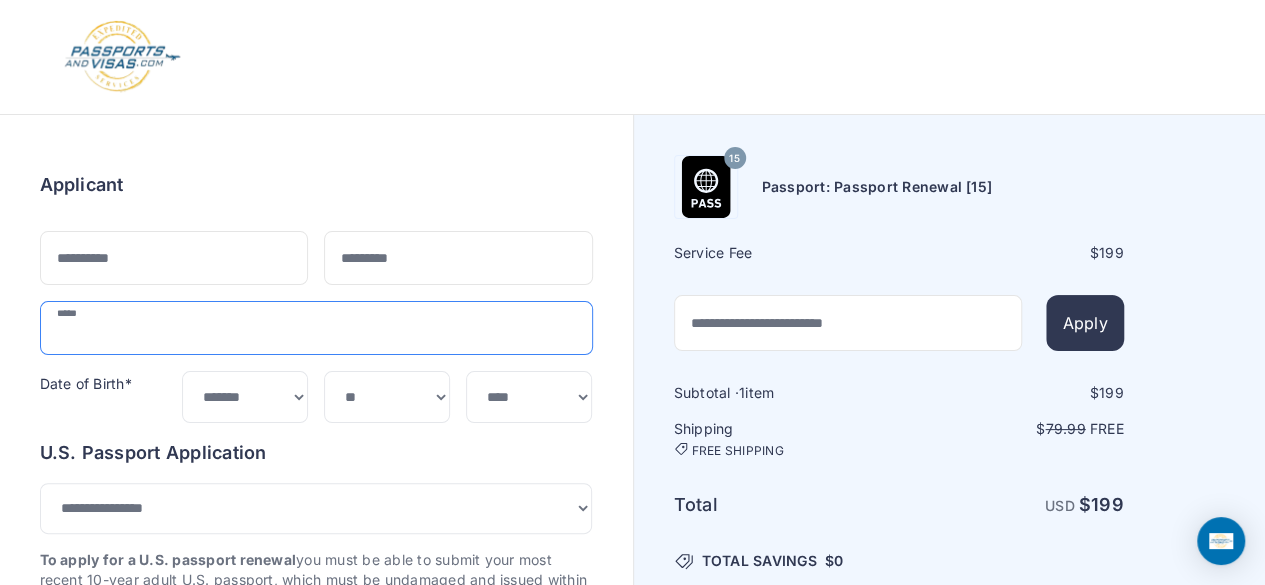click at bounding box center (316, 328) 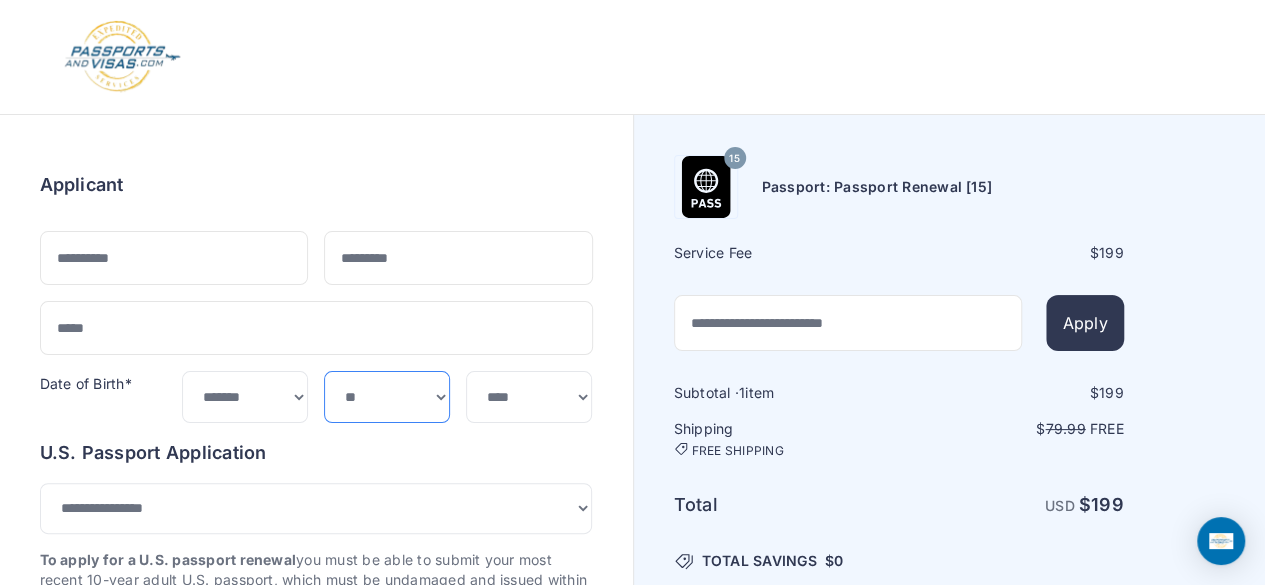 click on "***
*
*
*
*
*
*
*
*
*
**
**
**
**
** ** ** ** ** **" at bounding box center (387, 396) 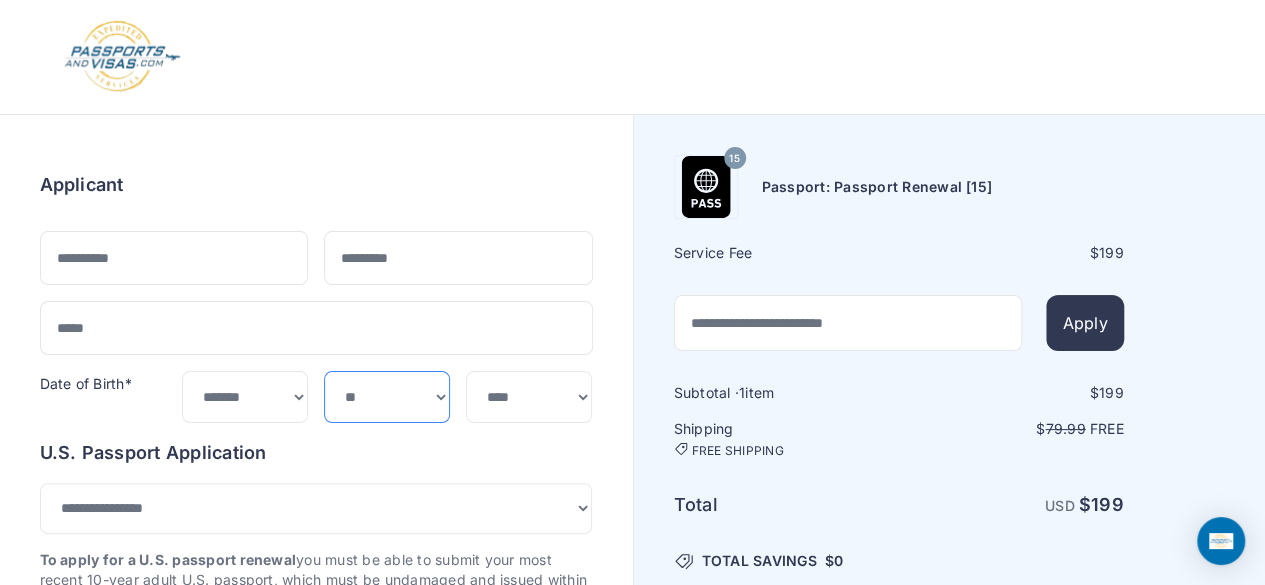 select on "*" 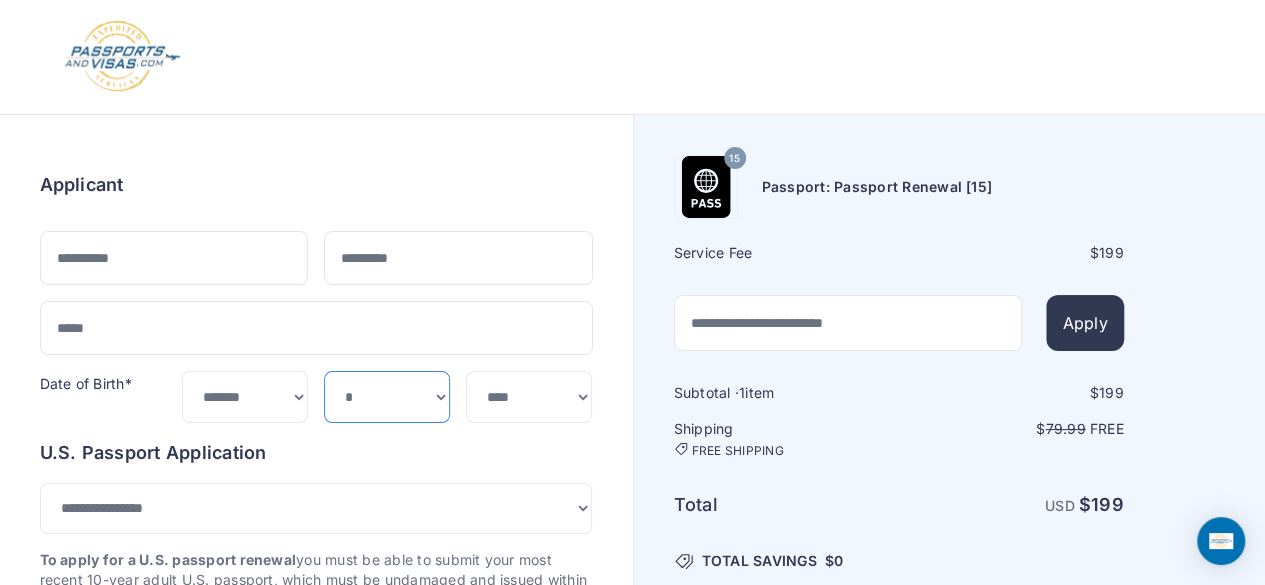click on "***
*
*
*
*
*
*
*
*
*
**
**
**
**
** ** ** ** ** **" at bounding box center [387, 396] 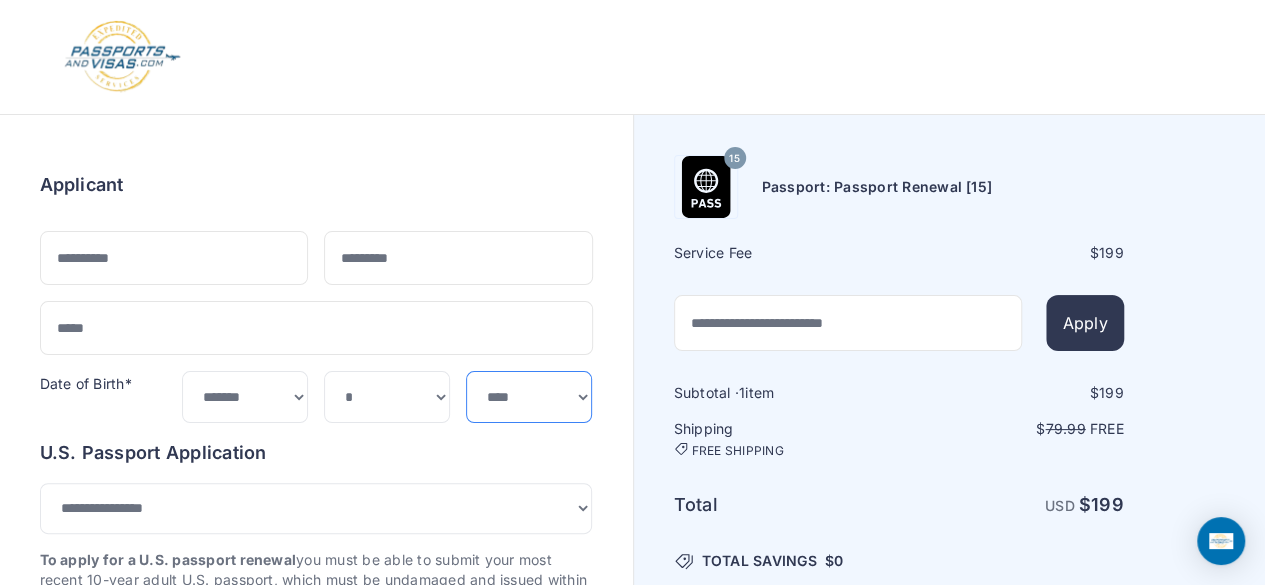click on "****
****
****
****
****
****
****
****
****
****
****
****
****
**** **** **** **** **** **** **** **** **** **** ****" at bounding box center (529, 396) 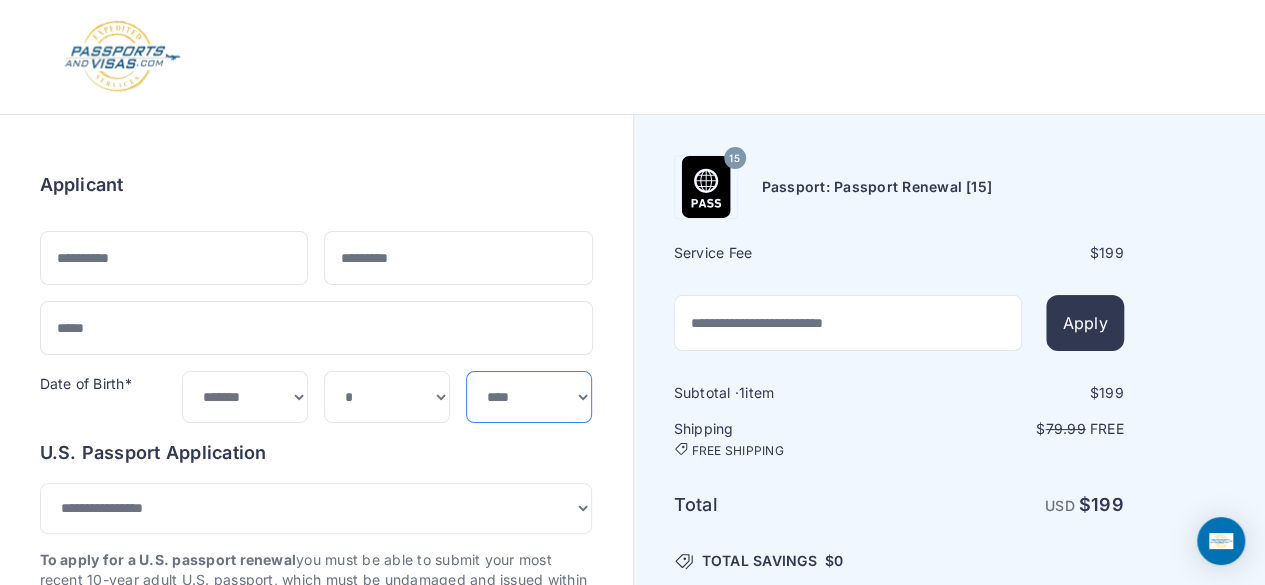 select on "****" 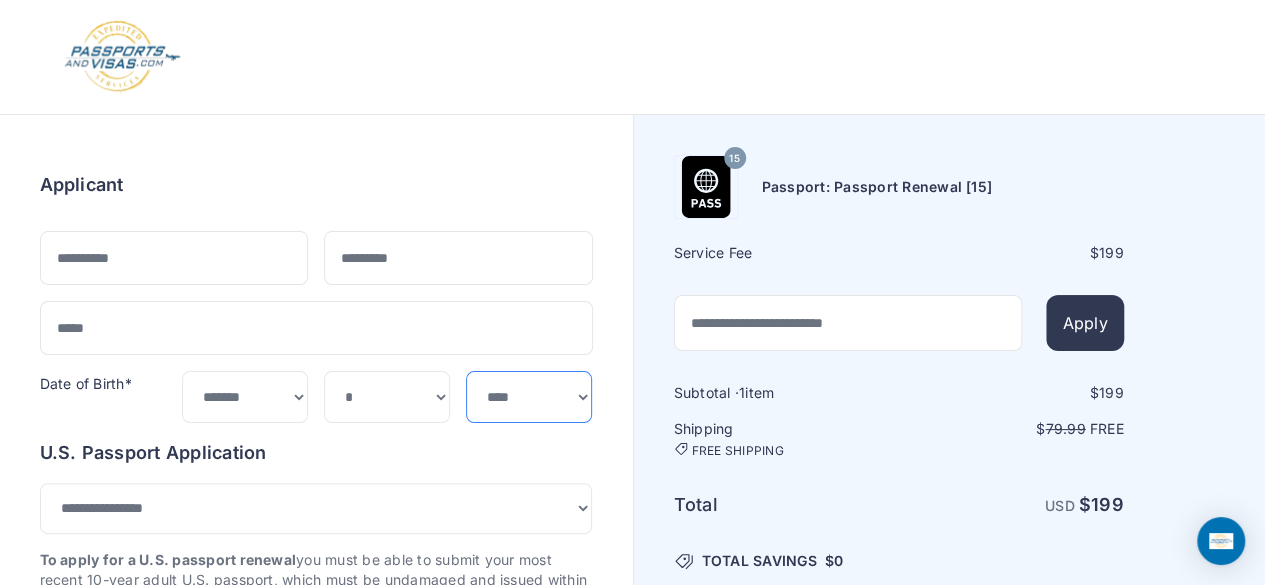 click on "****
****
****
****
****
****
****
****
****
****
****
****
****
**** **** **** **** **** **** **** **** **** **** ****" at bounding box center (529, 396) 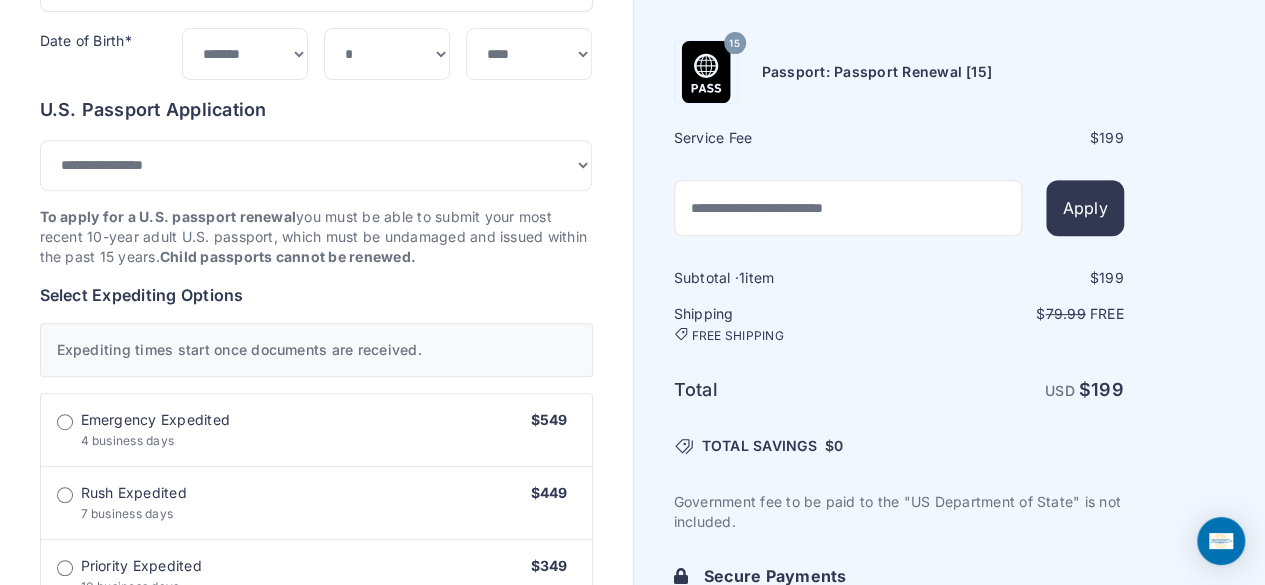 click on "Priority Expedited
10 business days
$349" at bounding box center (316, 576) 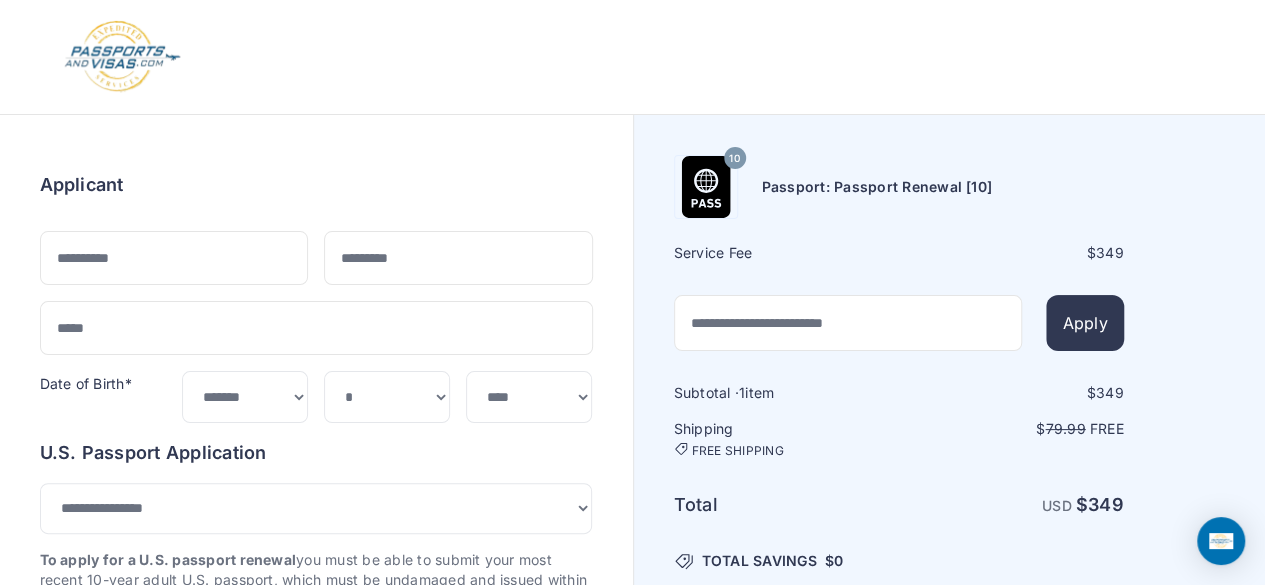 scroll, scrollTop: 2, scrollLeft: 0, axis: vertical 